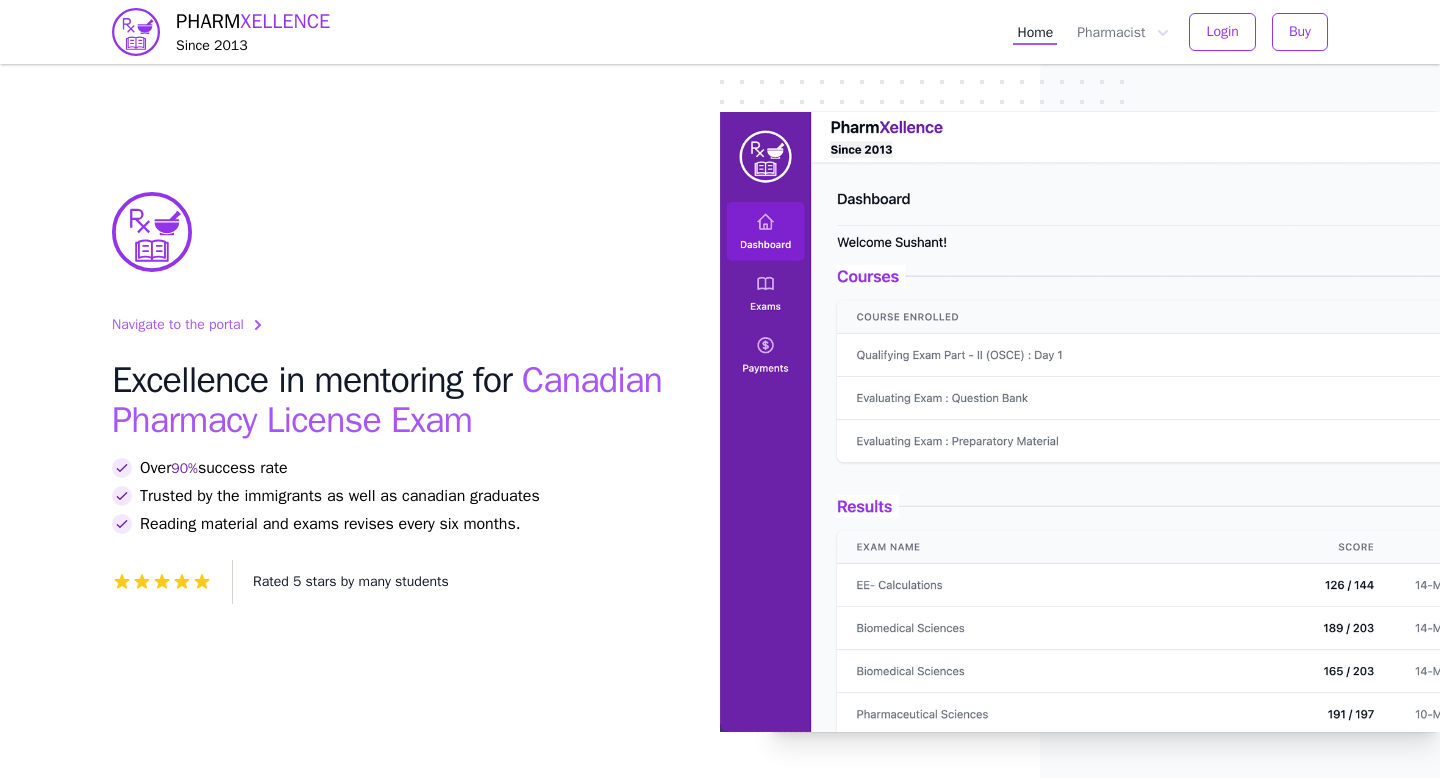 scroll, scrollTop: 0, scrollLeft: 0, axis: both 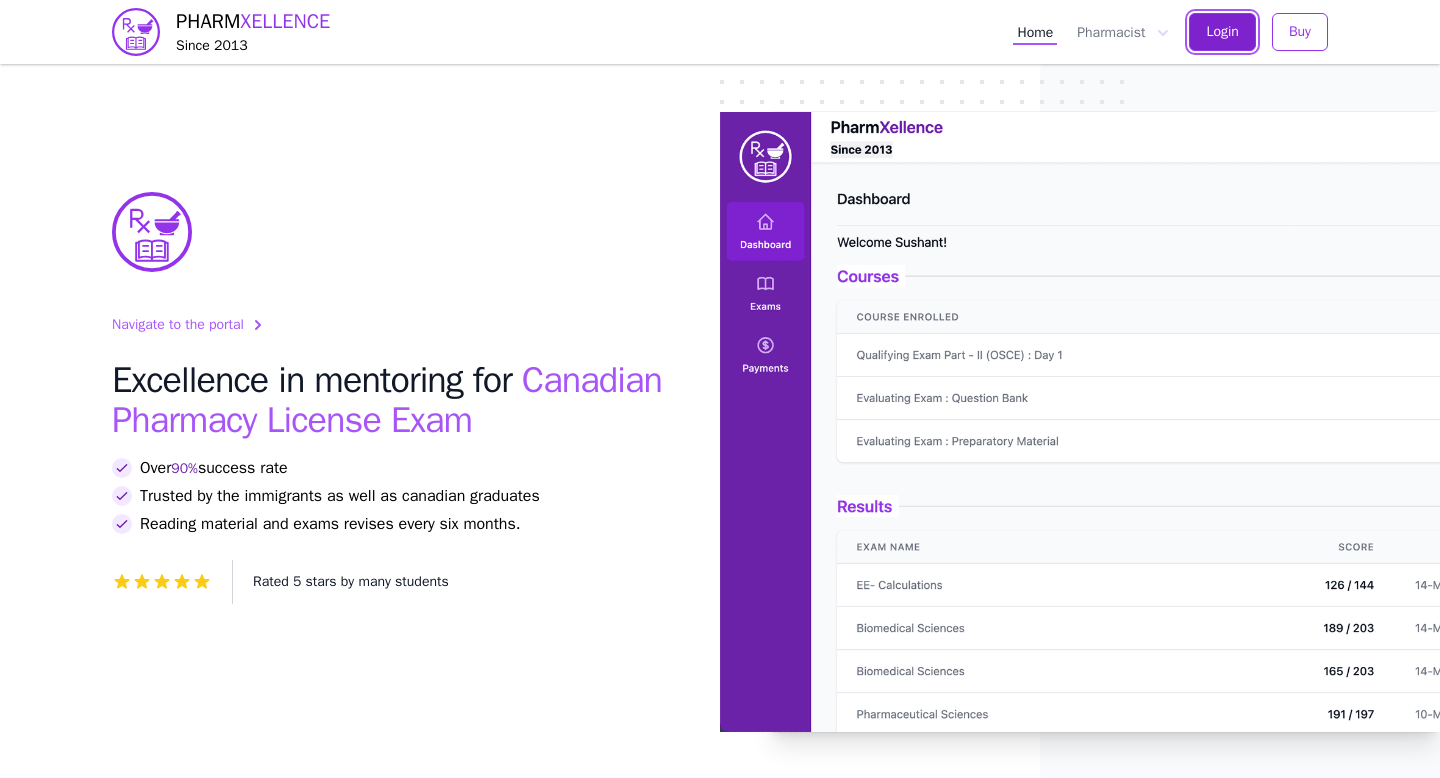 click on "Login" at bounding box center [1222, 32] 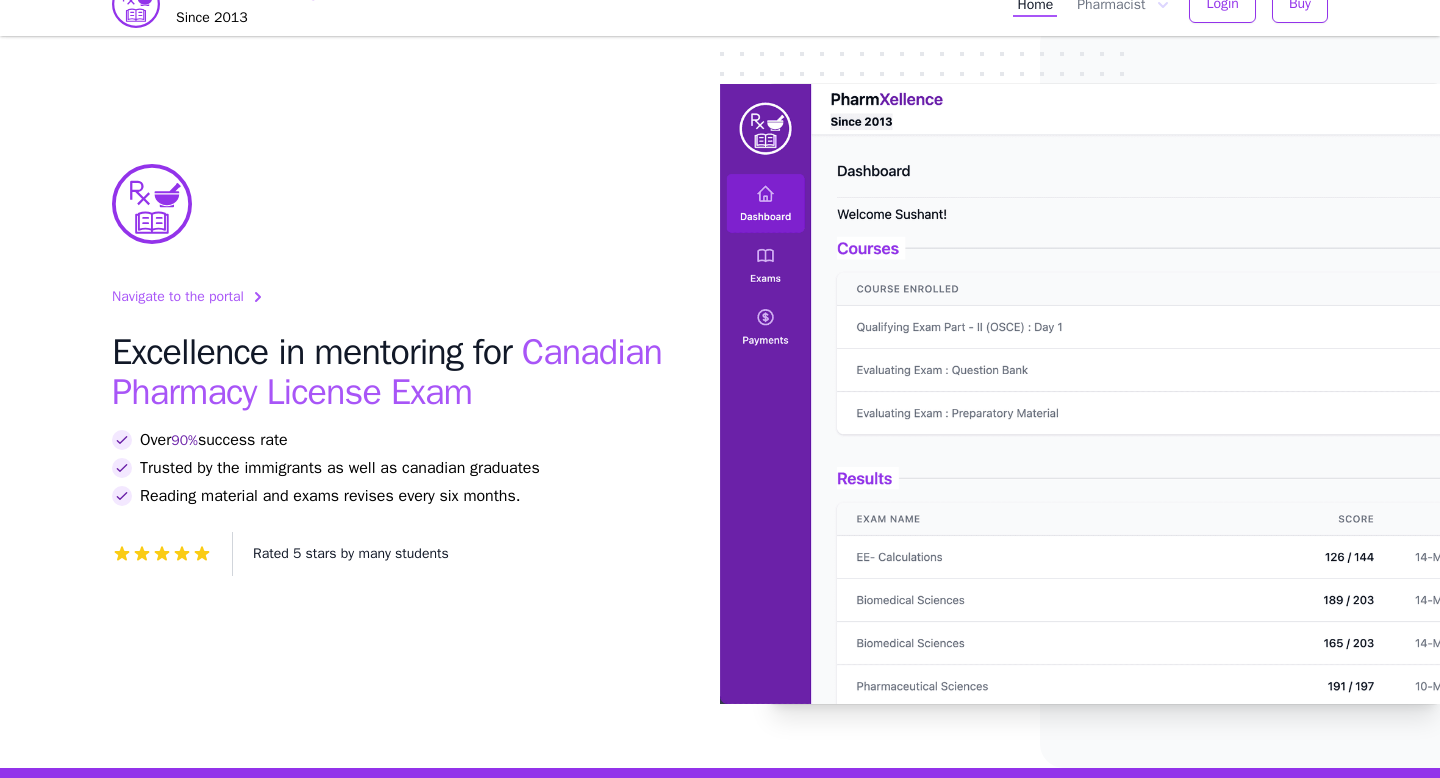 scroll, scrollTop: 26, scrollLeft: 0, axis: vertical 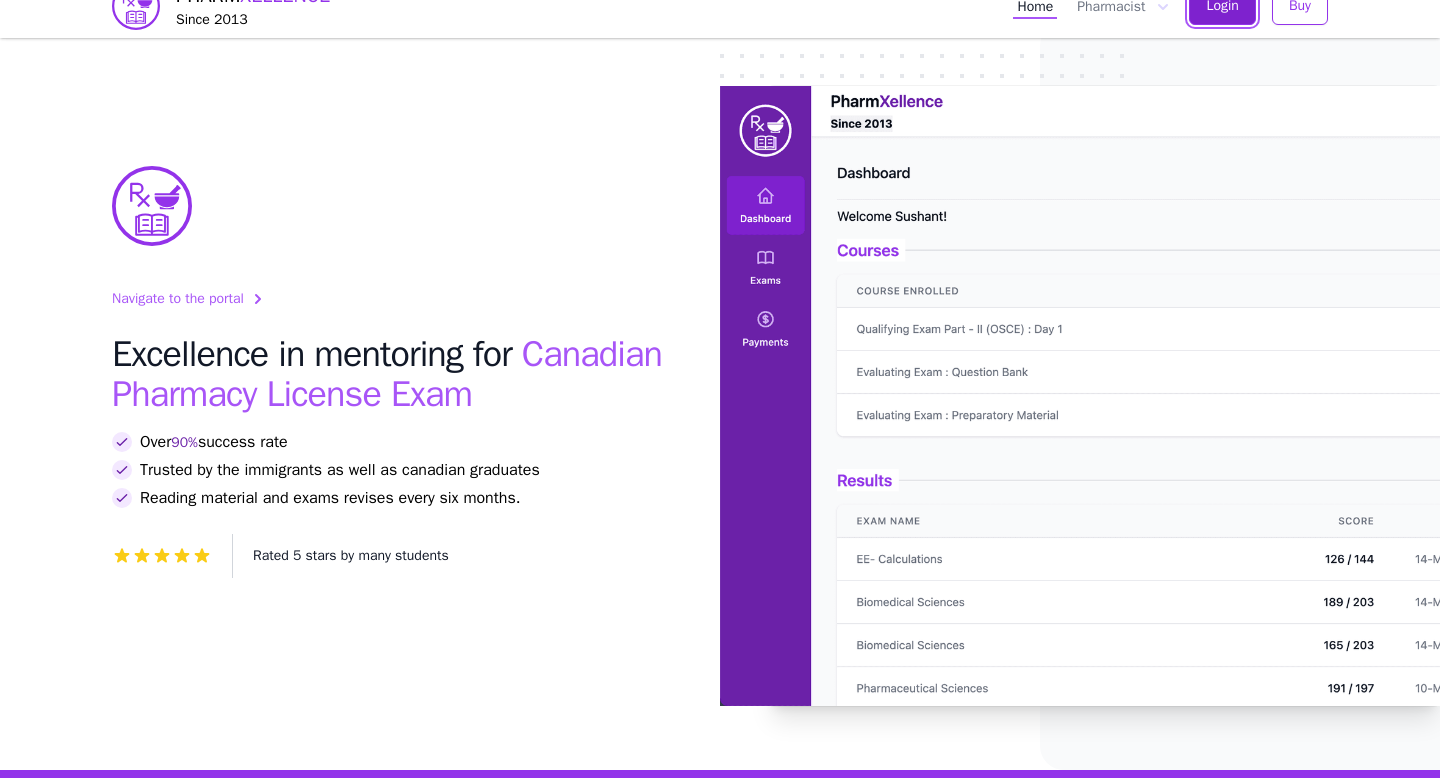 click on "Login" at bounding box center (1222, 6) 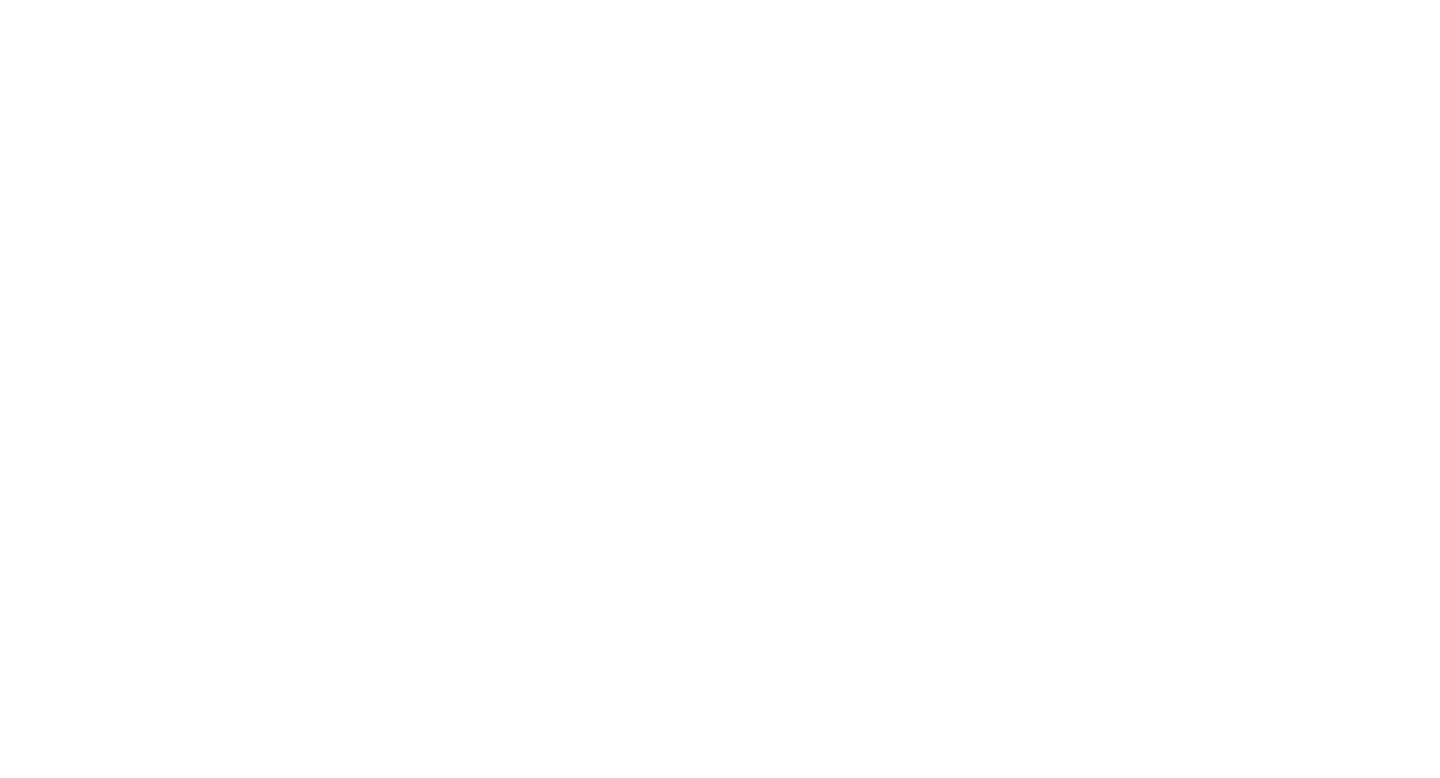scroll, scrollTop: 0, scrollLeft: 0, axis: both 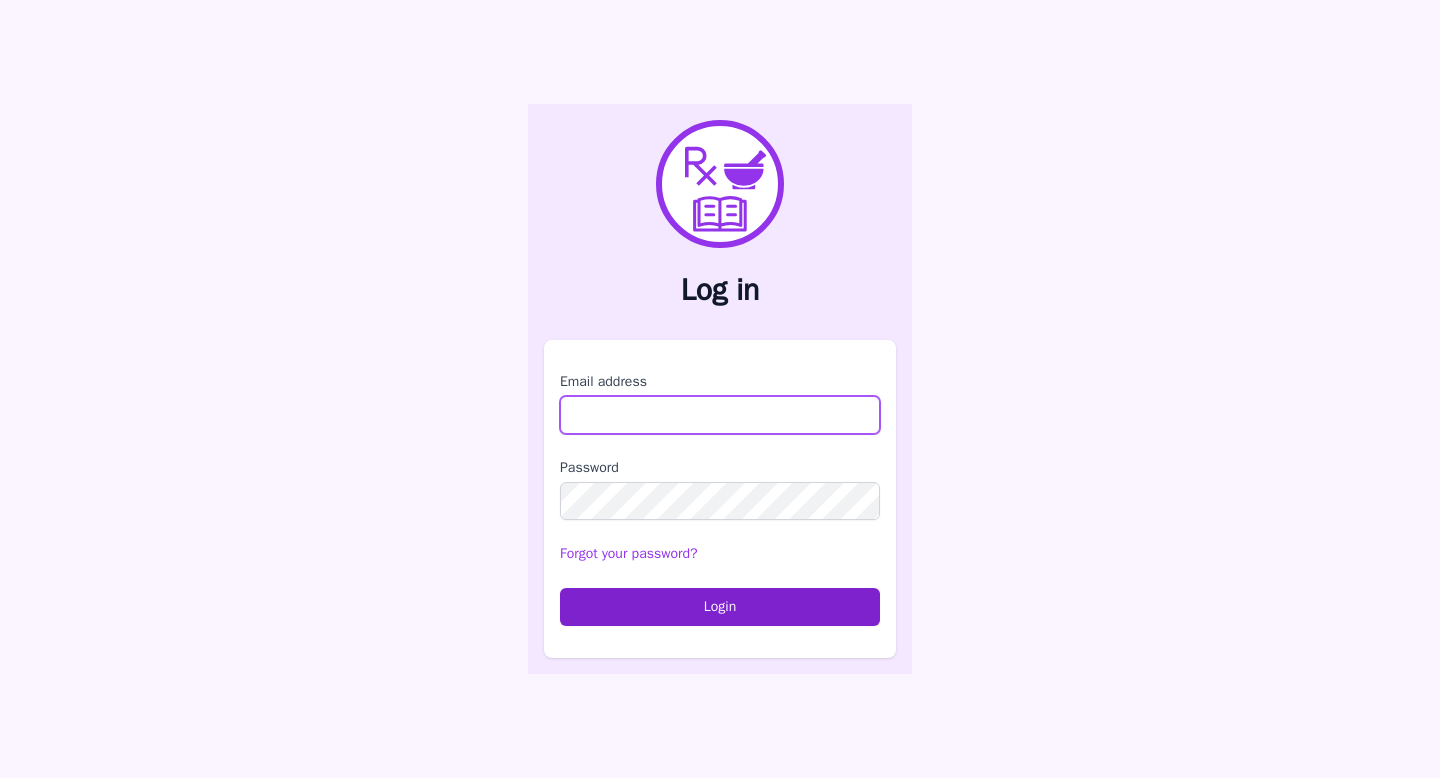 type on "**********" 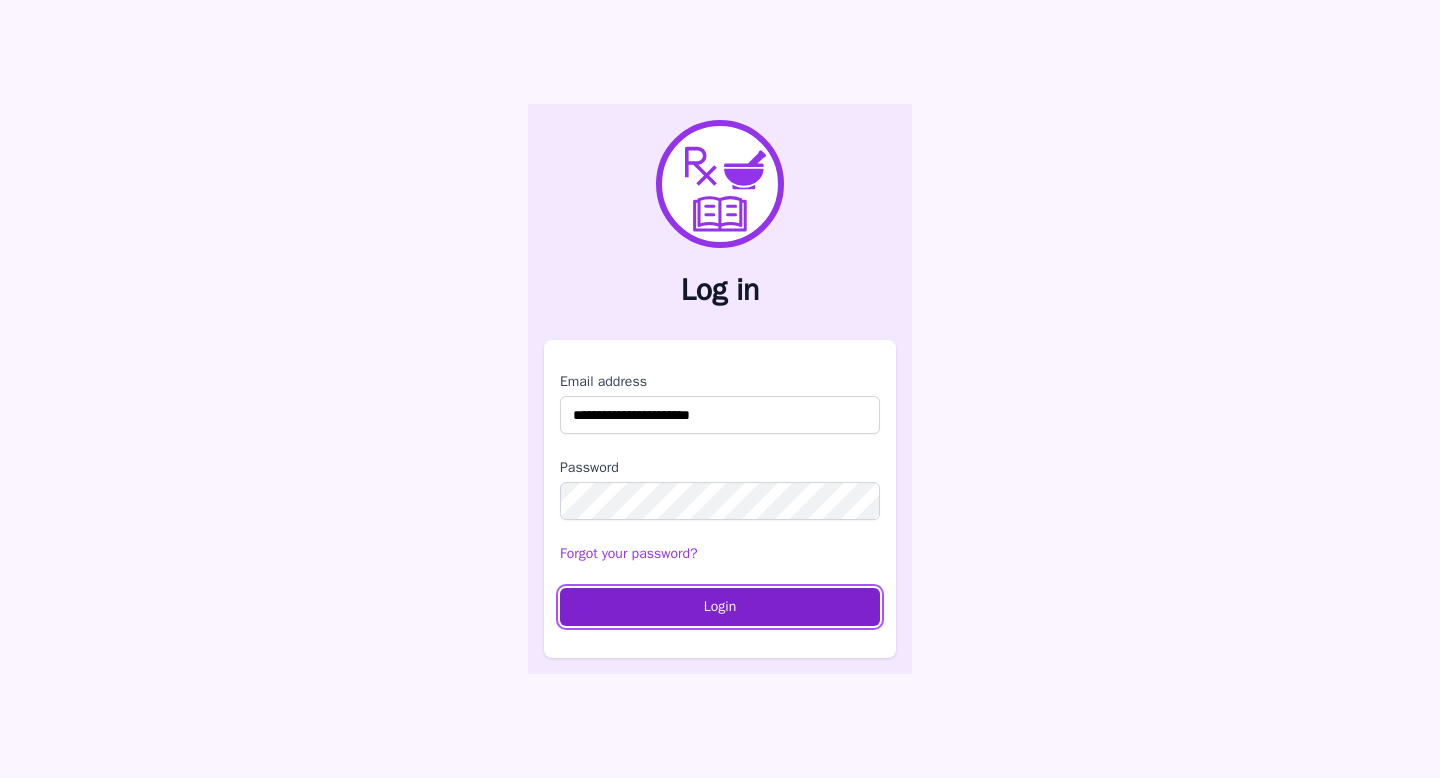 click on "Login" at bounding box center (720, 607) 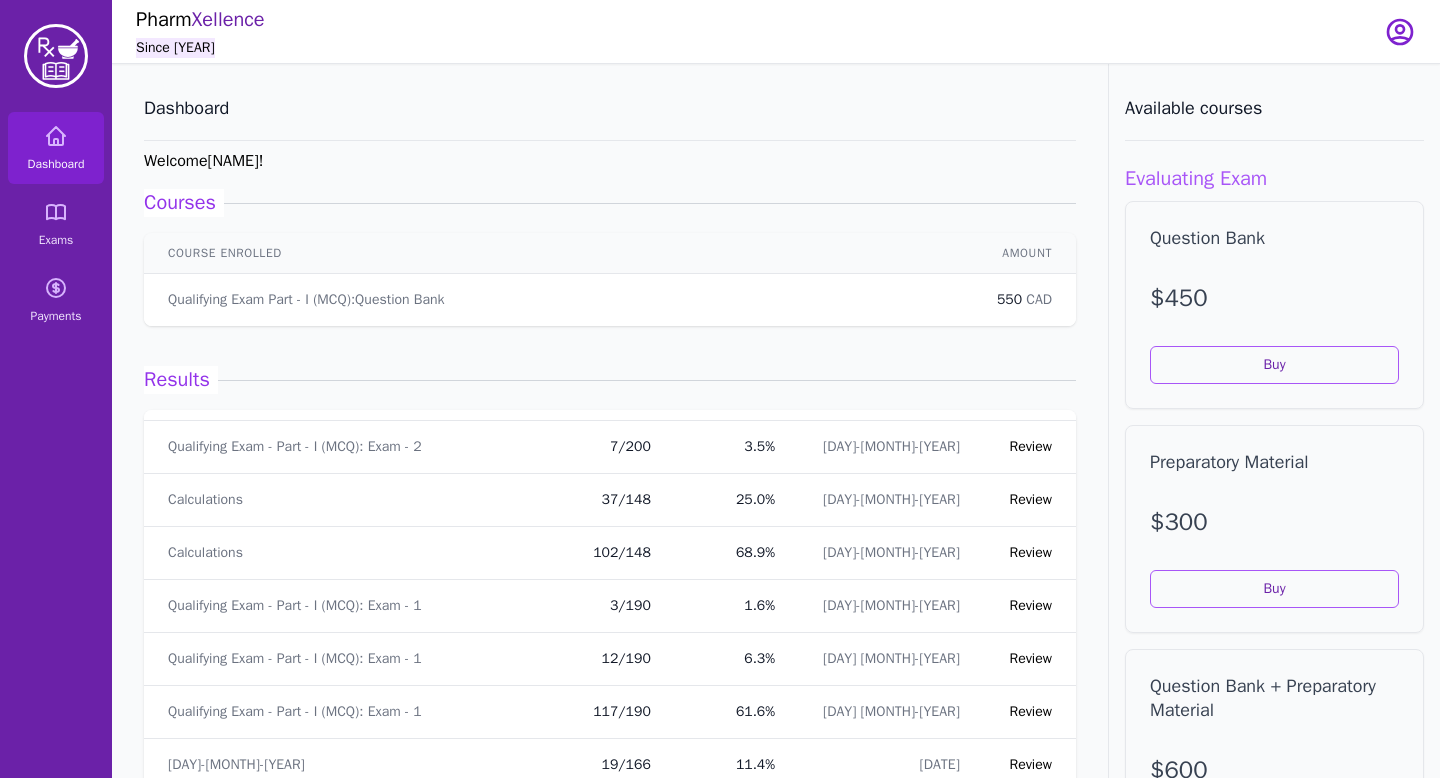 scroll, scrollTop: 113, scrollLeft: 0, axis: vertical 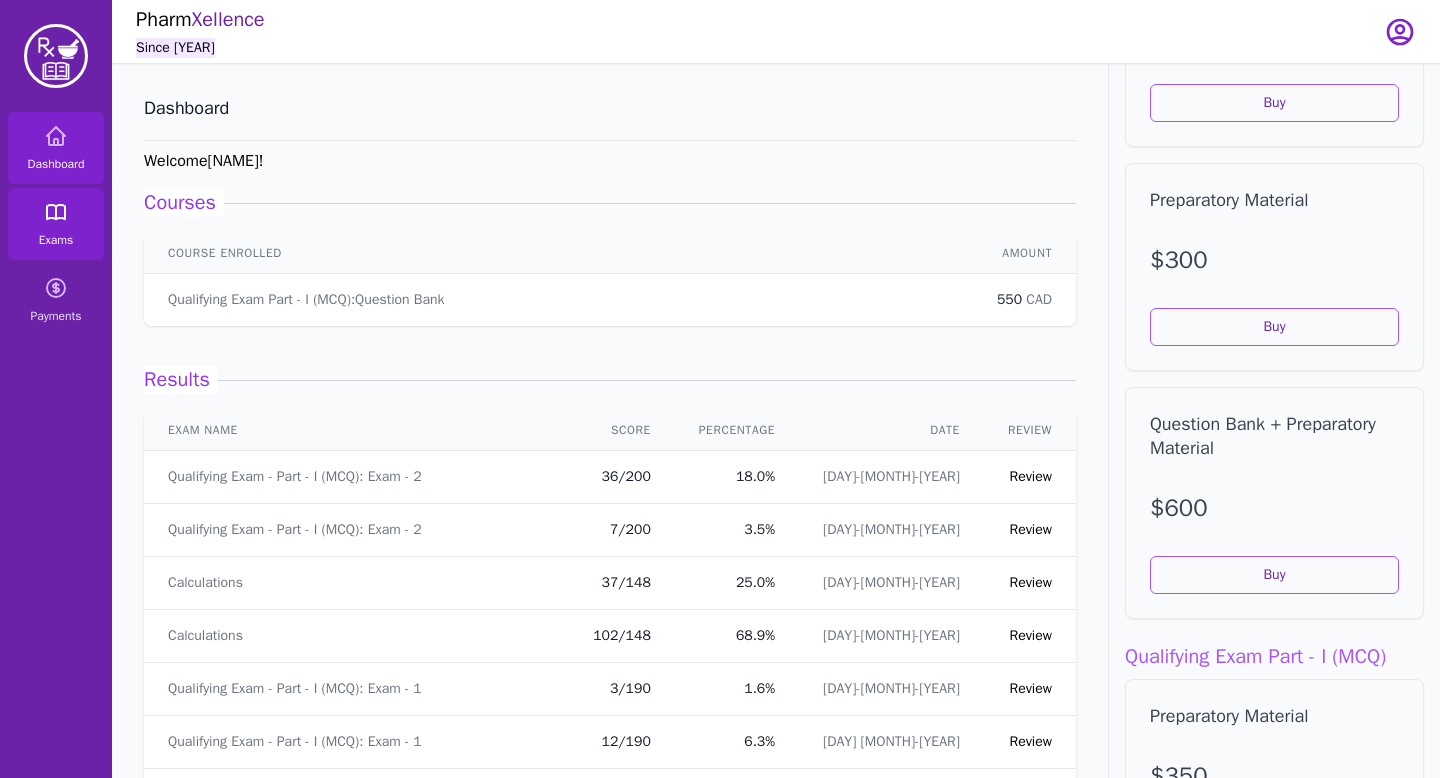 click 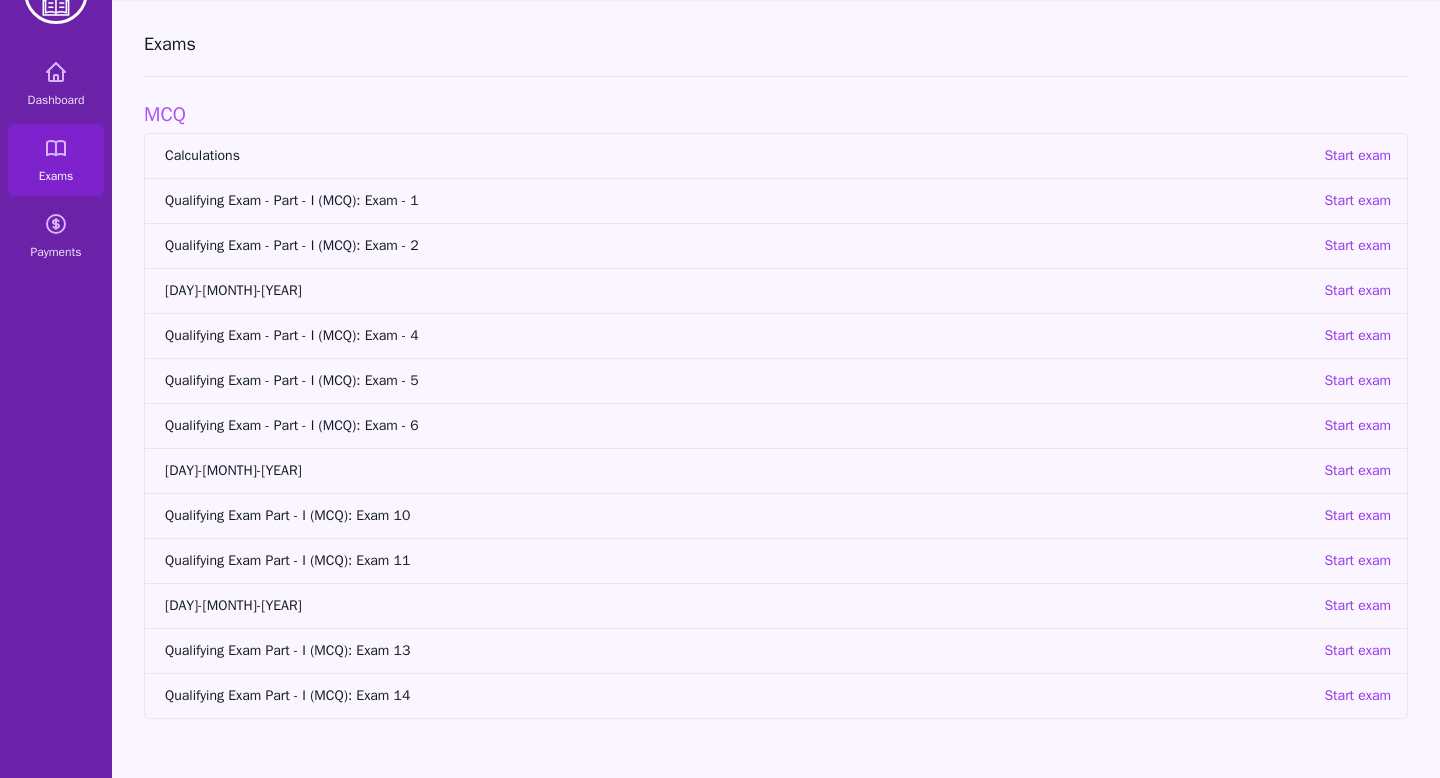 scroll, scrollTop: 0, scrollLeft: 0, axis: both 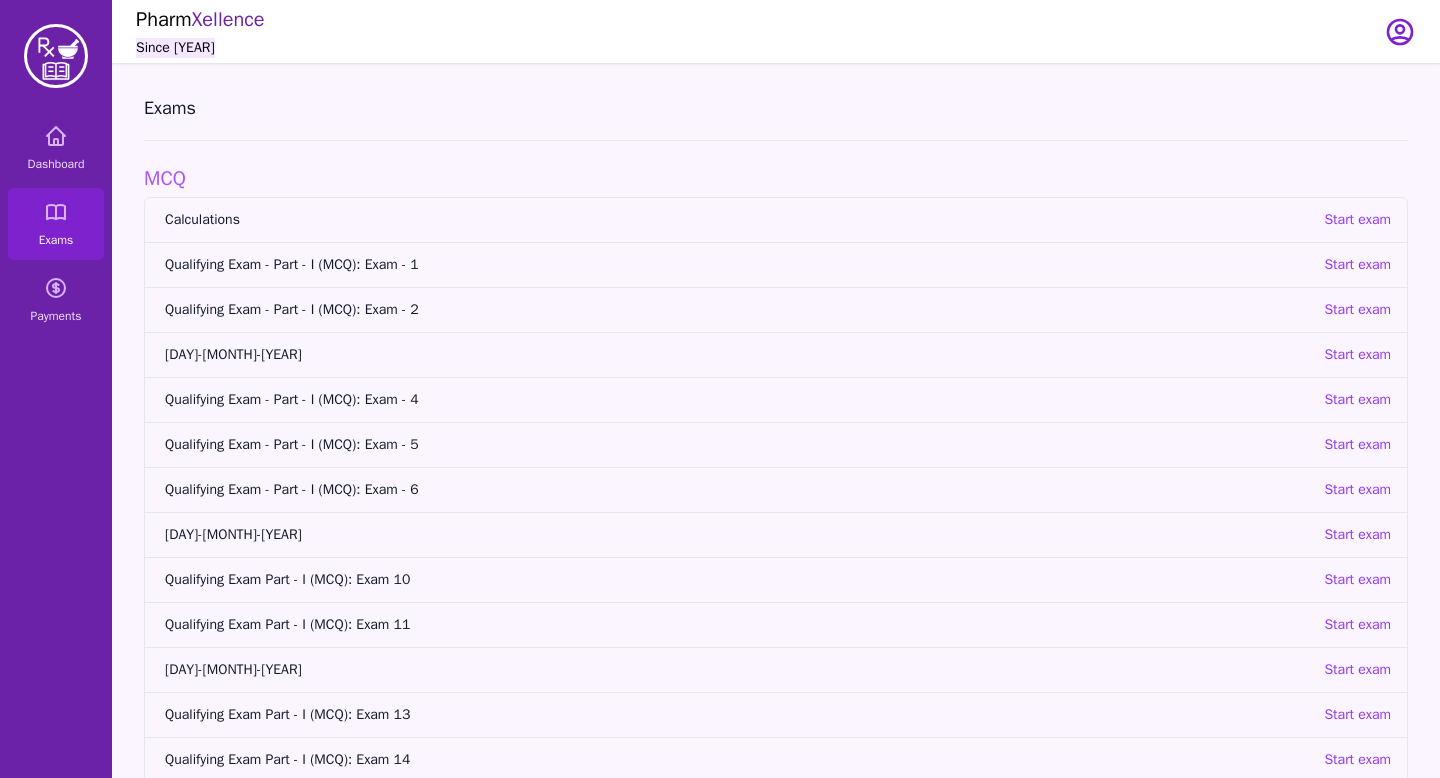 click on "Qualifying Exam - Part - I (MCQ): Exam - 1" at bounding box center (736, 265) 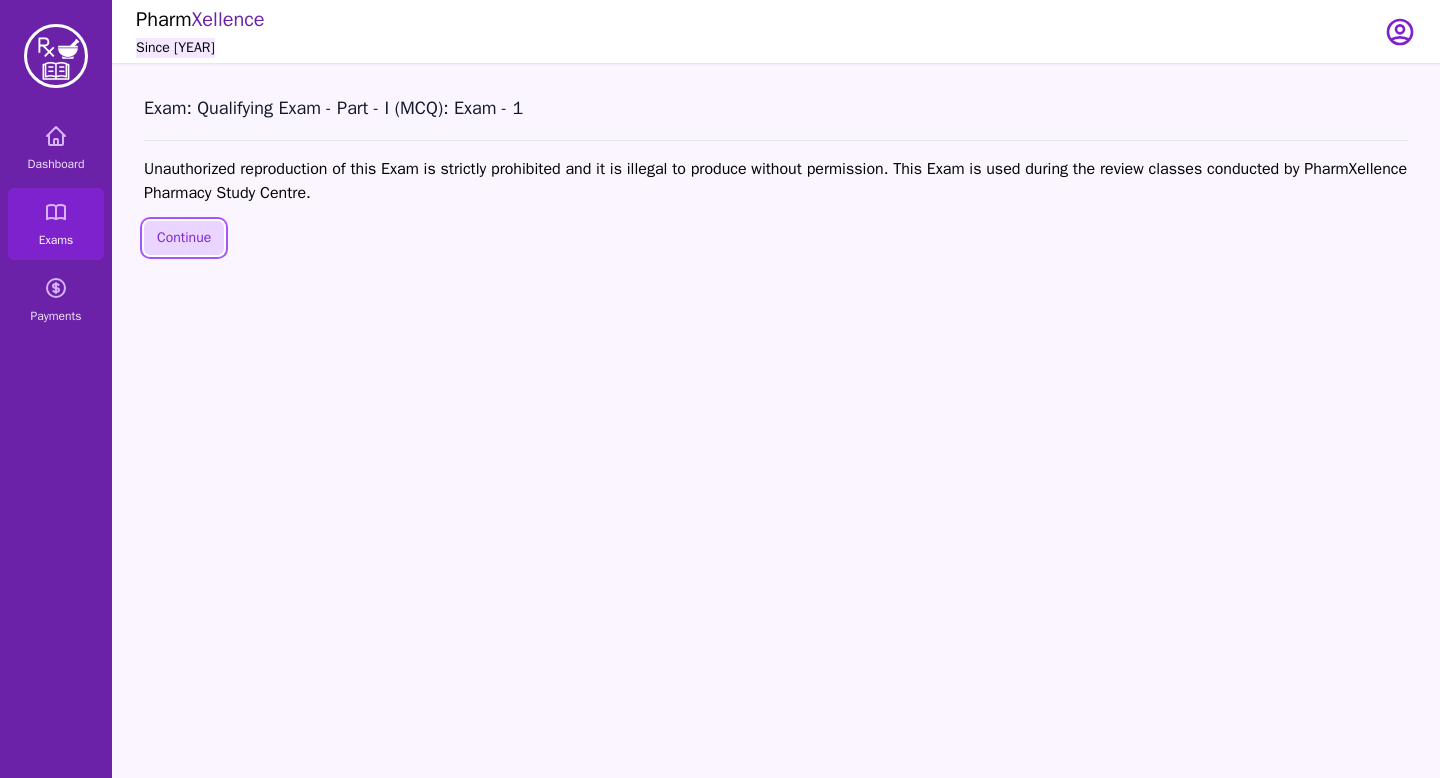 click on "Continue" at bounding box center [184, 238] 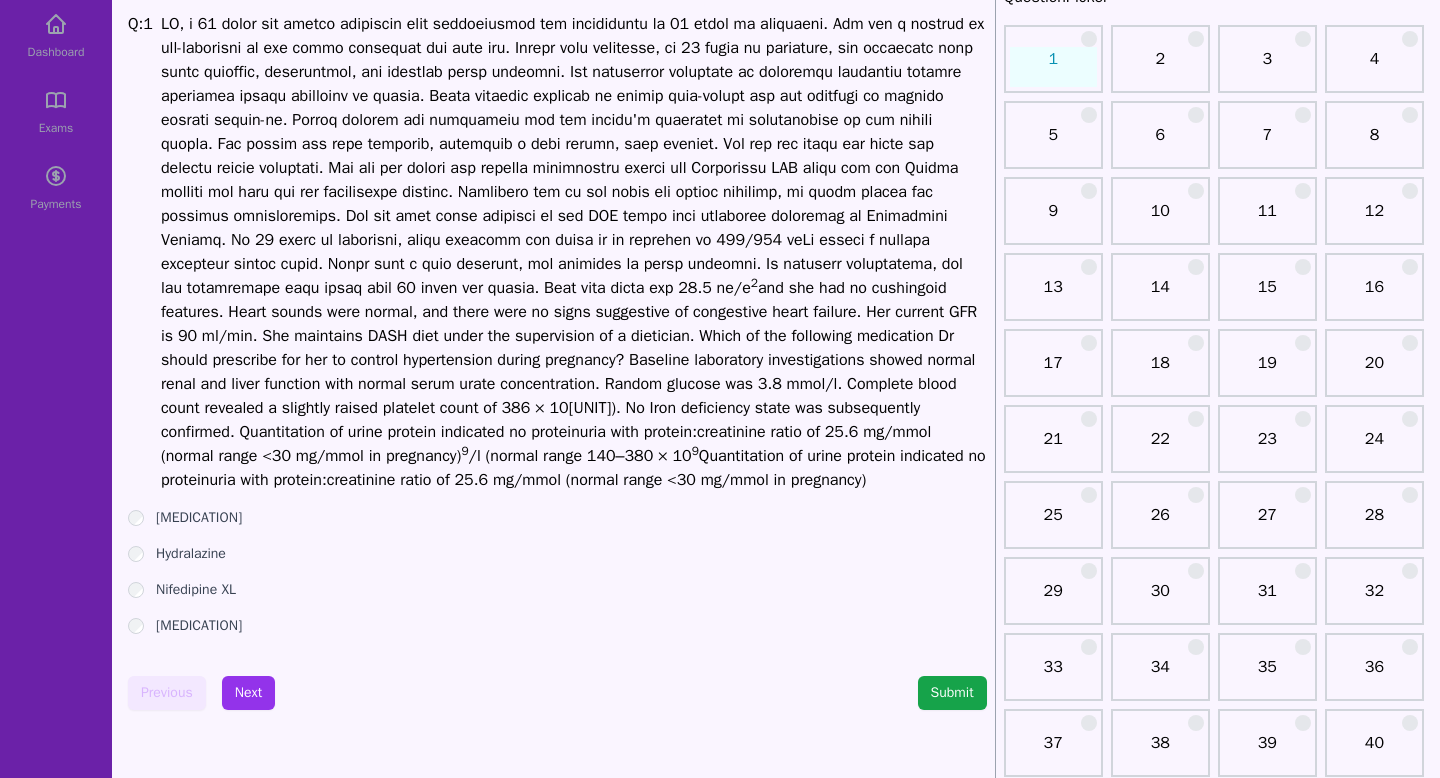 scroll, scrollTop: 134, scrollLeft: 0, axis: vertical 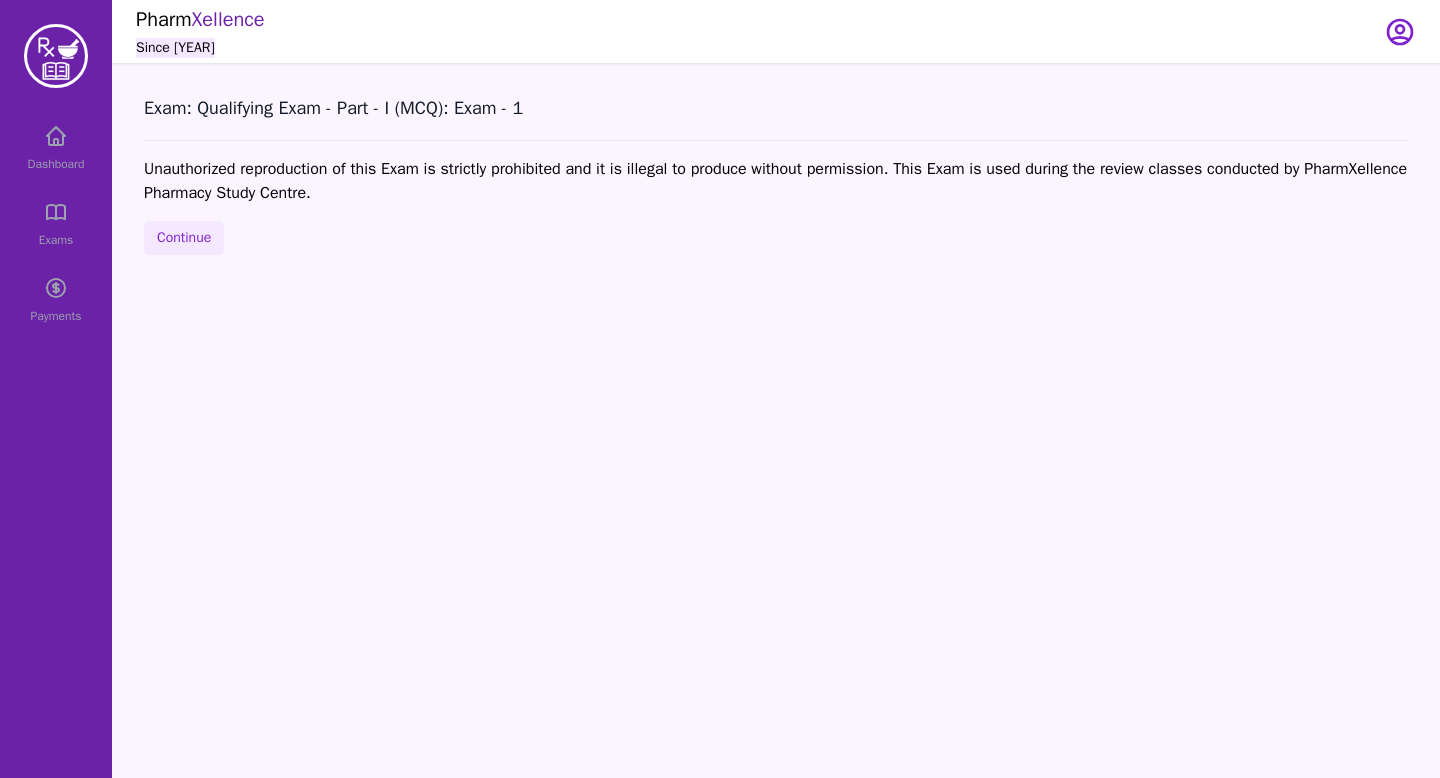 click on "Dashboard Exams Payments" at bounding box center (56, 224) 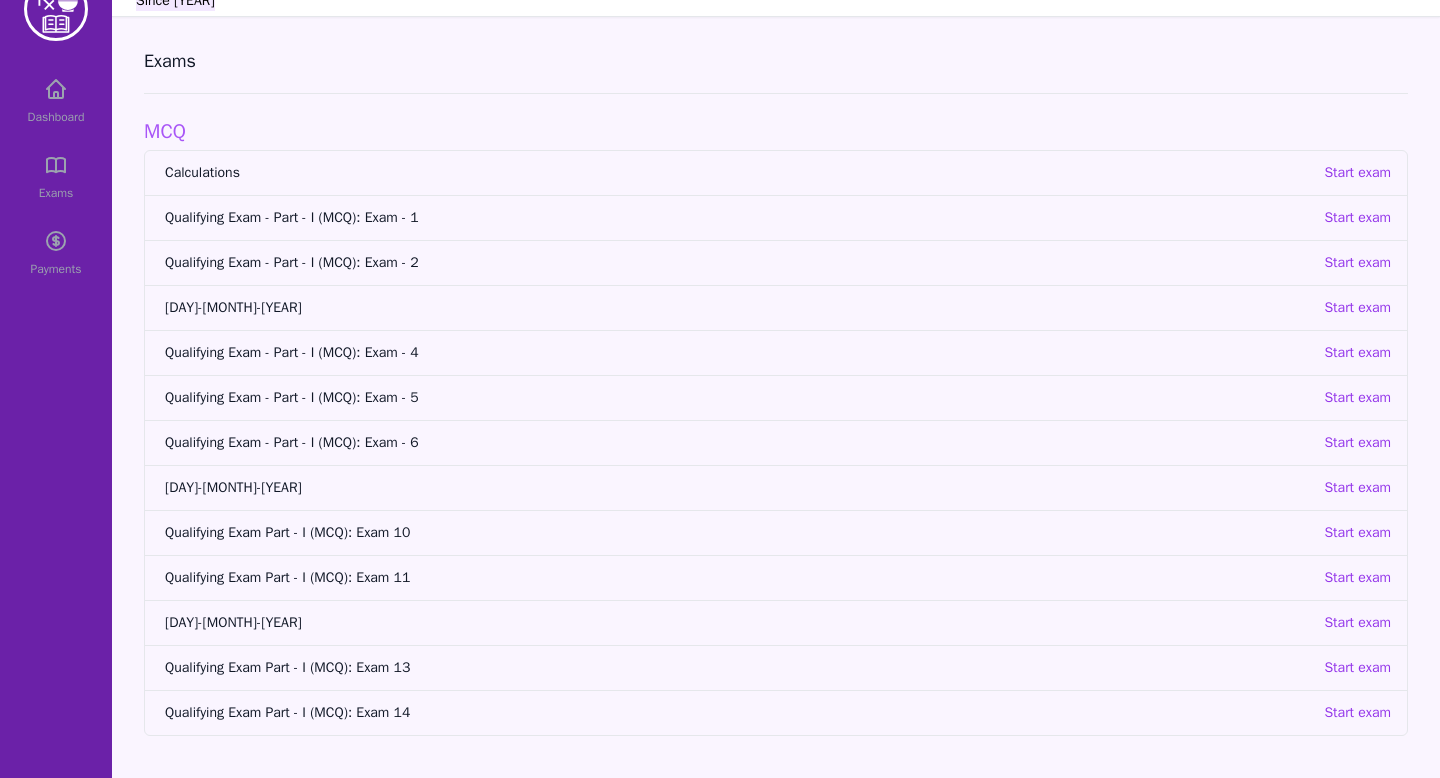 scroll, scrollTop: 64, scrollLeft: 0, axis: vertical 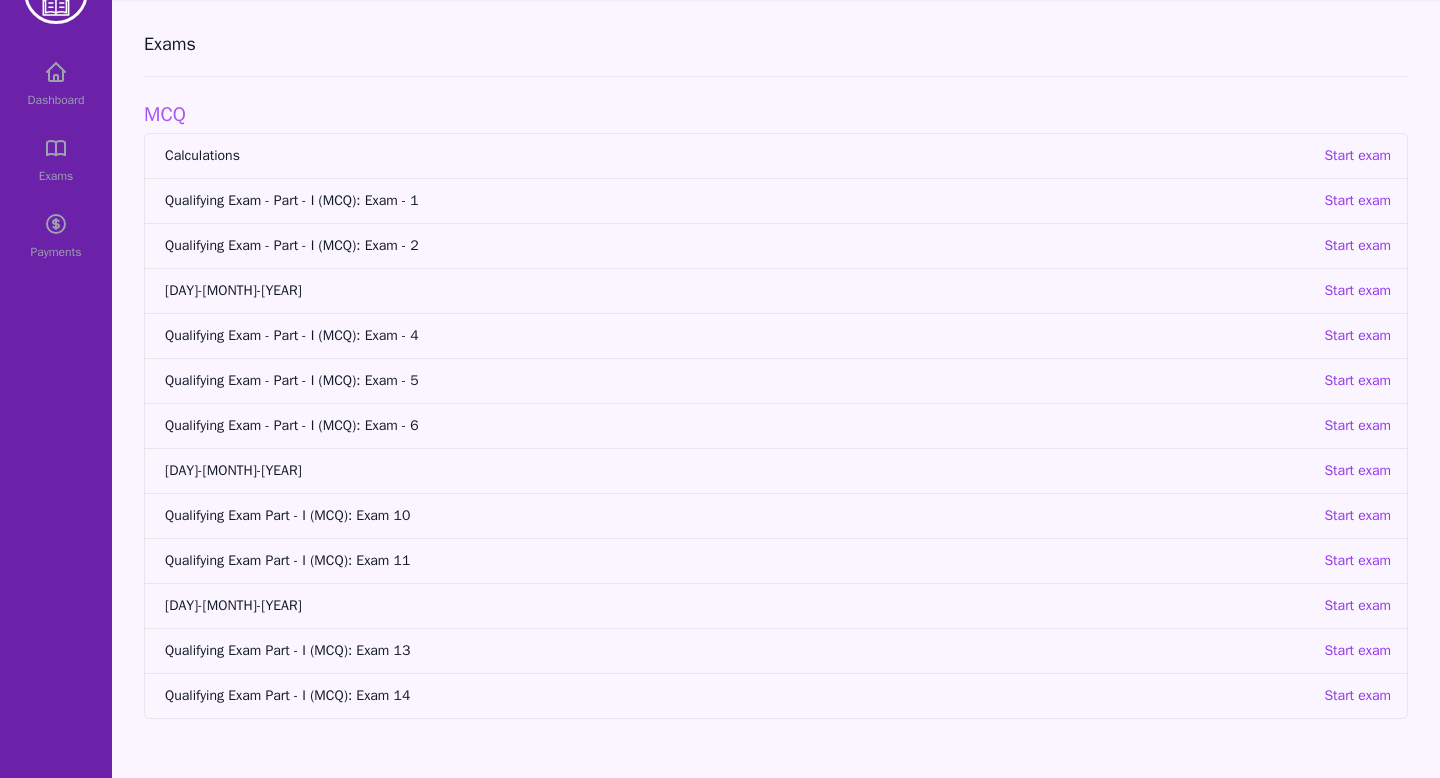 click on "Qualifying Exam Part - I (MCQ): Exam 14" at bounding box center [736, 696] 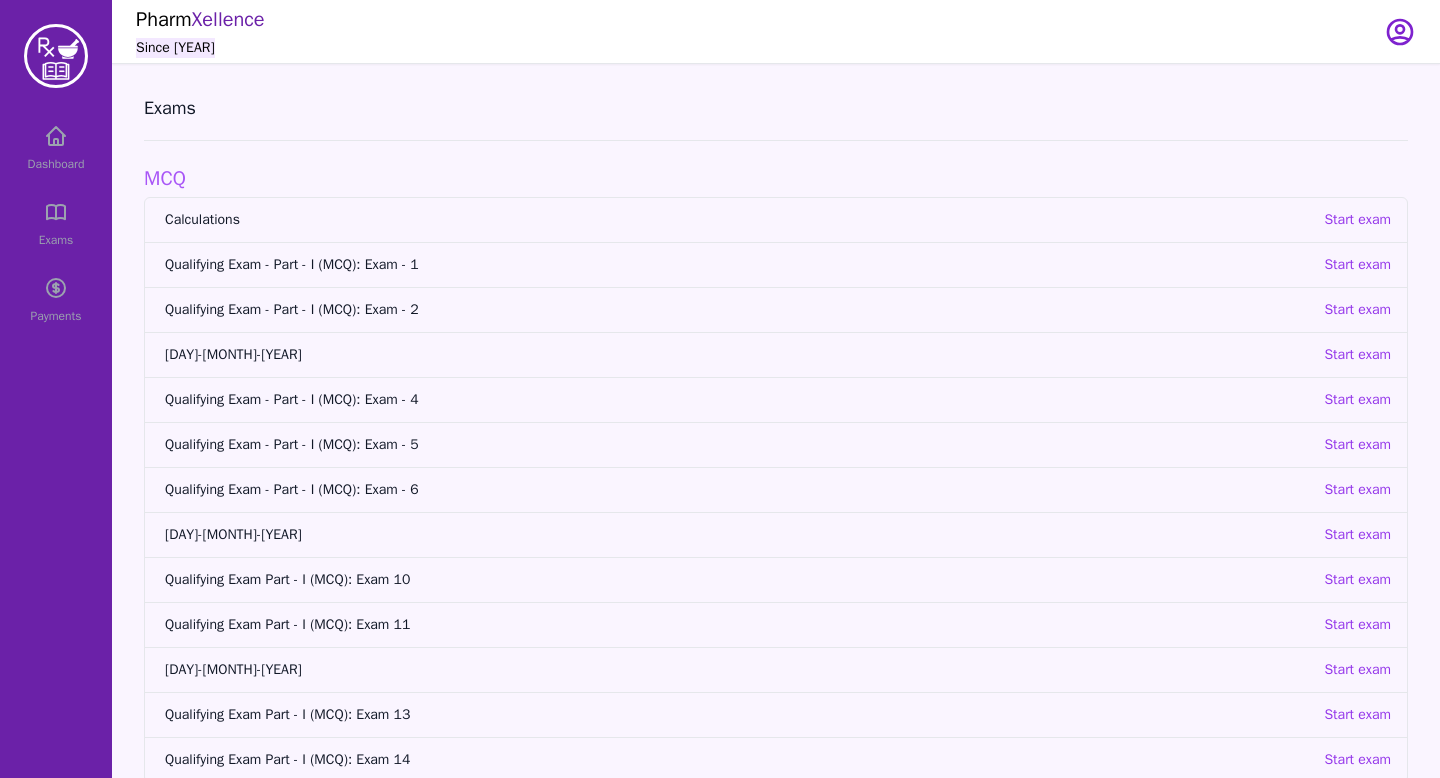 click on "Dashboard Exams Payments" at bounding box center (56, 224) 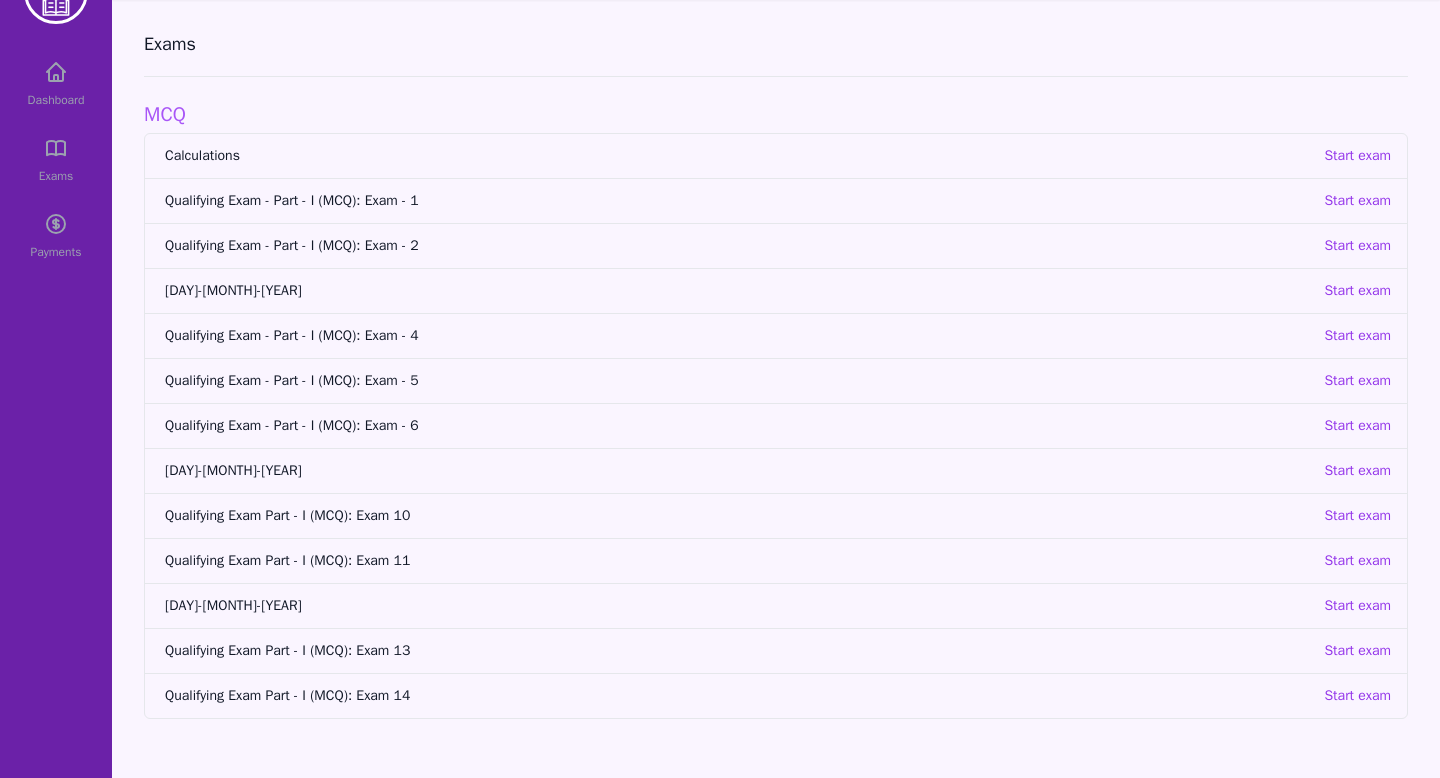 click on "Dashboard Exams Payments" at bounding box center [56, 160] 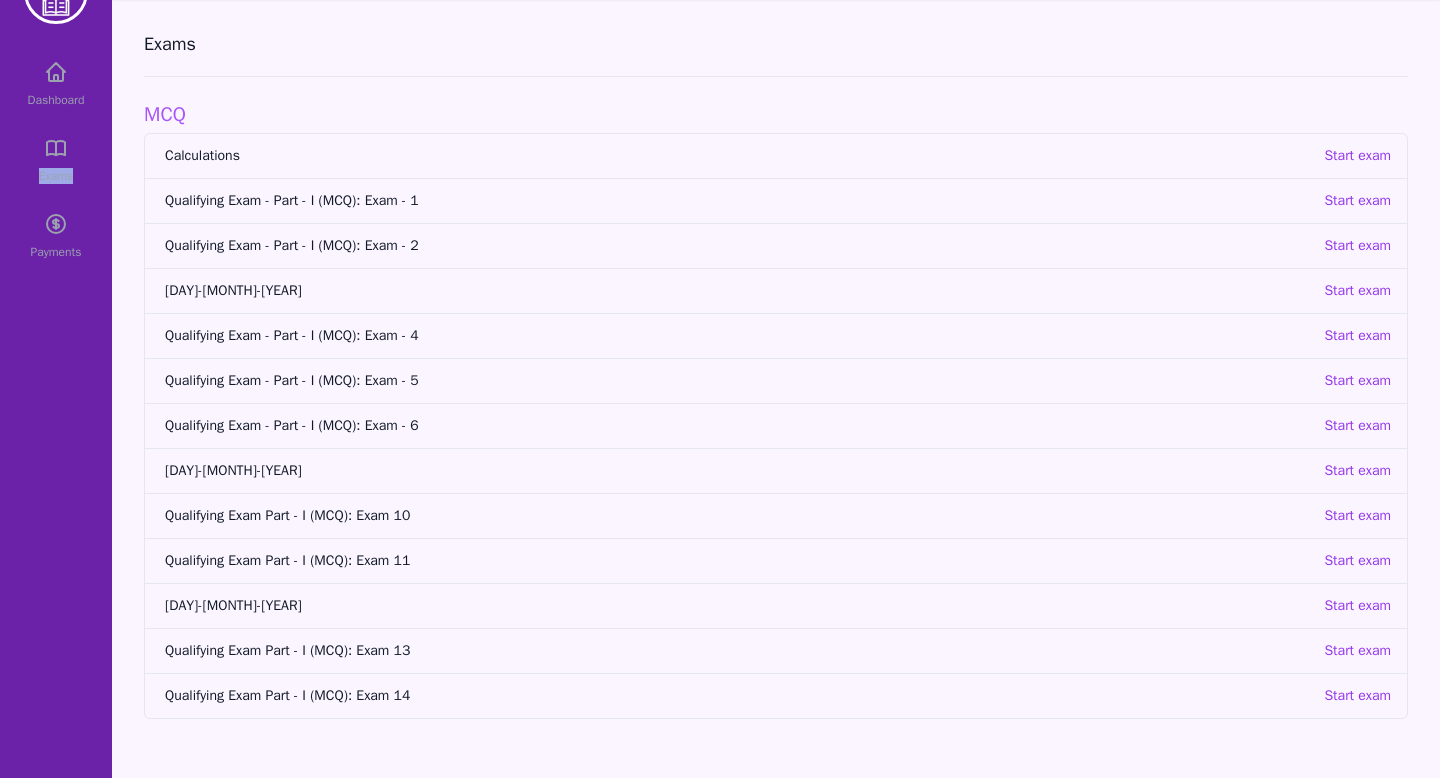 click on "Dashboard Exams Payments" at bounding box center [56, 160] 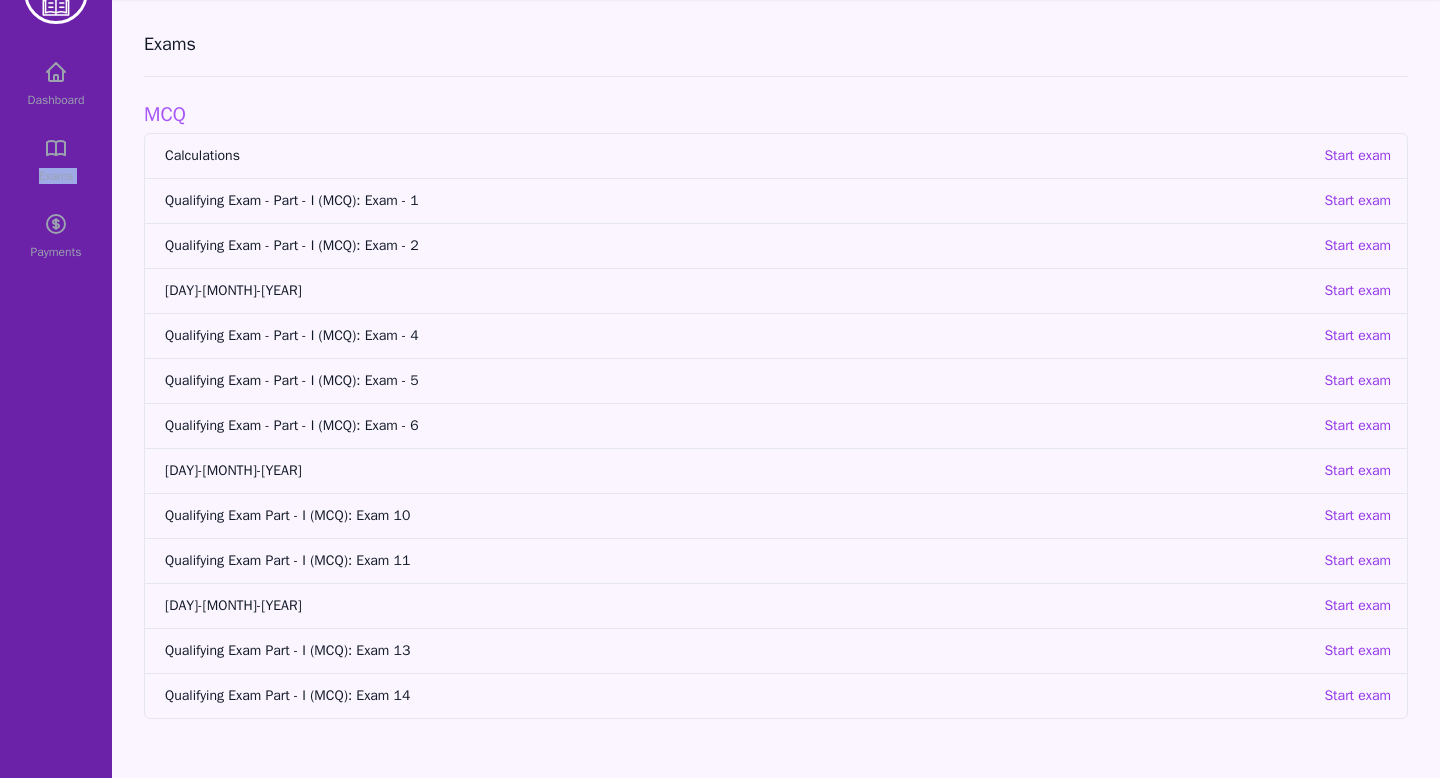 click on "Dashboard Exams Payments" at bounding box center [56, 160] 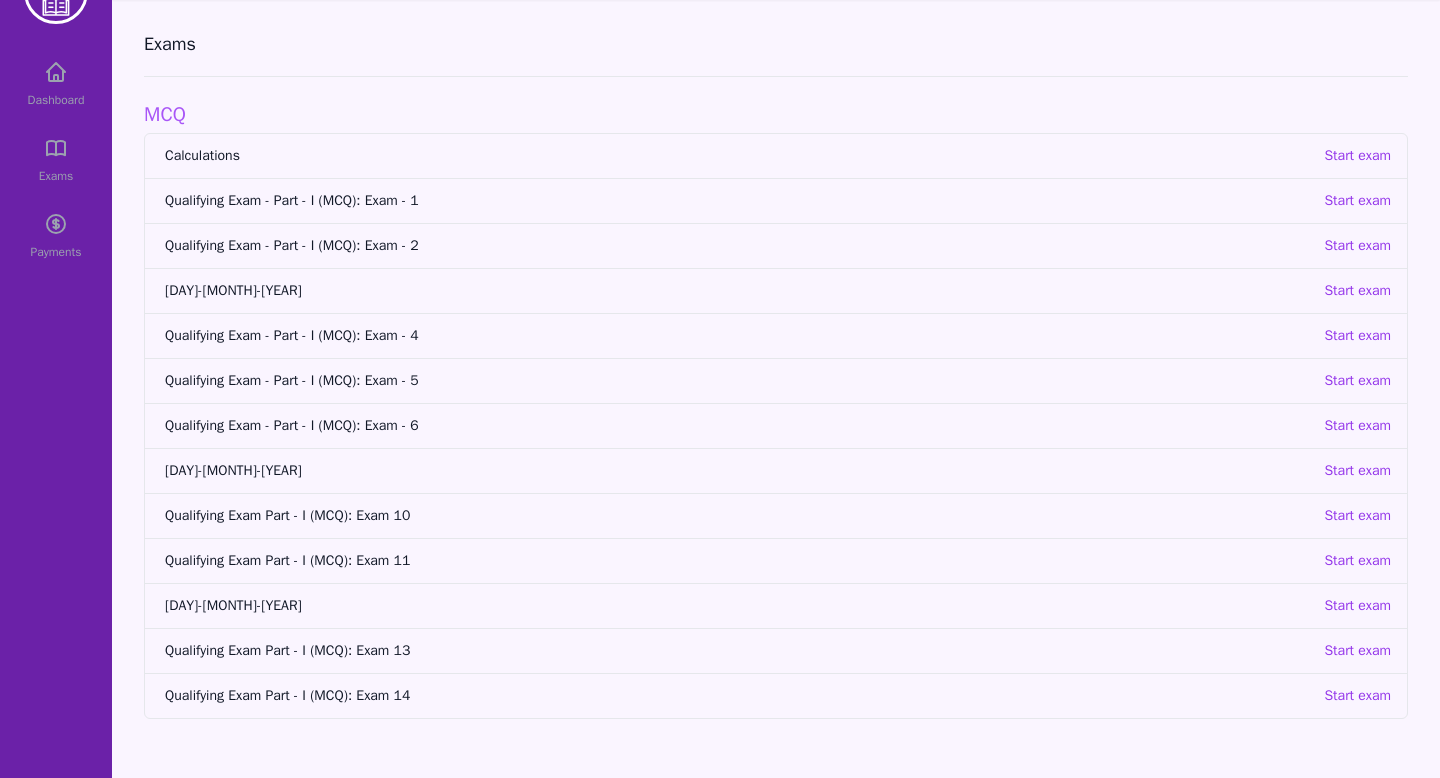scroll, scrollTop: 0, scrollLeft: 0, axis: both 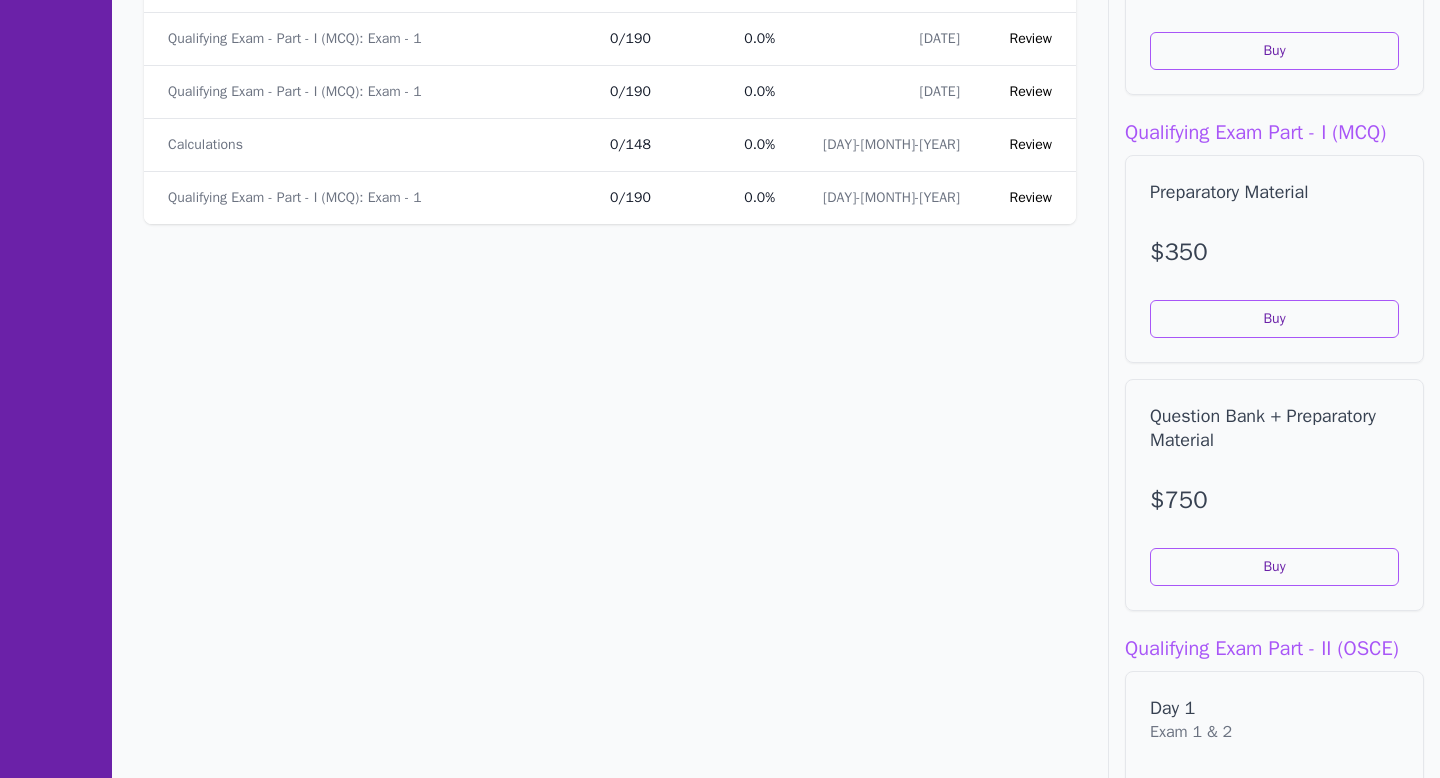 click on "Qualifying Exam - Part - I (MCQ): Exam - 2 36  /  200   18.0  %  [DATE] Review Qualifying Exam - Part - I (MCQ): Exam - 2 7  /  200   3.5  %  [DATE] Review Calculations 37  /  148   25.0  %  [DATE] Review Calculations 102  /  148   68.9  %  [DATE] Review Qualifying Exam - Part - I (MCQ): Exam - 1 3  /  190   1.6  %  [DATE] Review Qualifying Exam - Part - I (MCQ): Exam - 1 12  /  190   6.3  %  [DATE] Review Qualifying Exam - Part - I (MCQ): Exam - 1 117  /  190   61.6  %  [DATE] Review Qualifying Exam - Part - I (MCQ): Exam - 7 19  /  166   11.4  %  [DATE] Review Qualifying Exam - Part - I (MCQ): Exam - 7 19  /  166   11.4  %  [DATE] Review Qualifying Exam - Part - I (MCQ): Exam - 4 17  /  206   8.3  %  [DATE] Review Qualifying Exam - Part - I (MCQ): Exam - 4 20  /  206   9.7  %  [DATE] Review Qualifying Exam - Part - I (MCQ): Exam - 7 39  /  166   23.5  %  [DATE] Review Qualifying Exam - Part - I (MCQ): Exam - 4" at bounding box center [610, -15776] 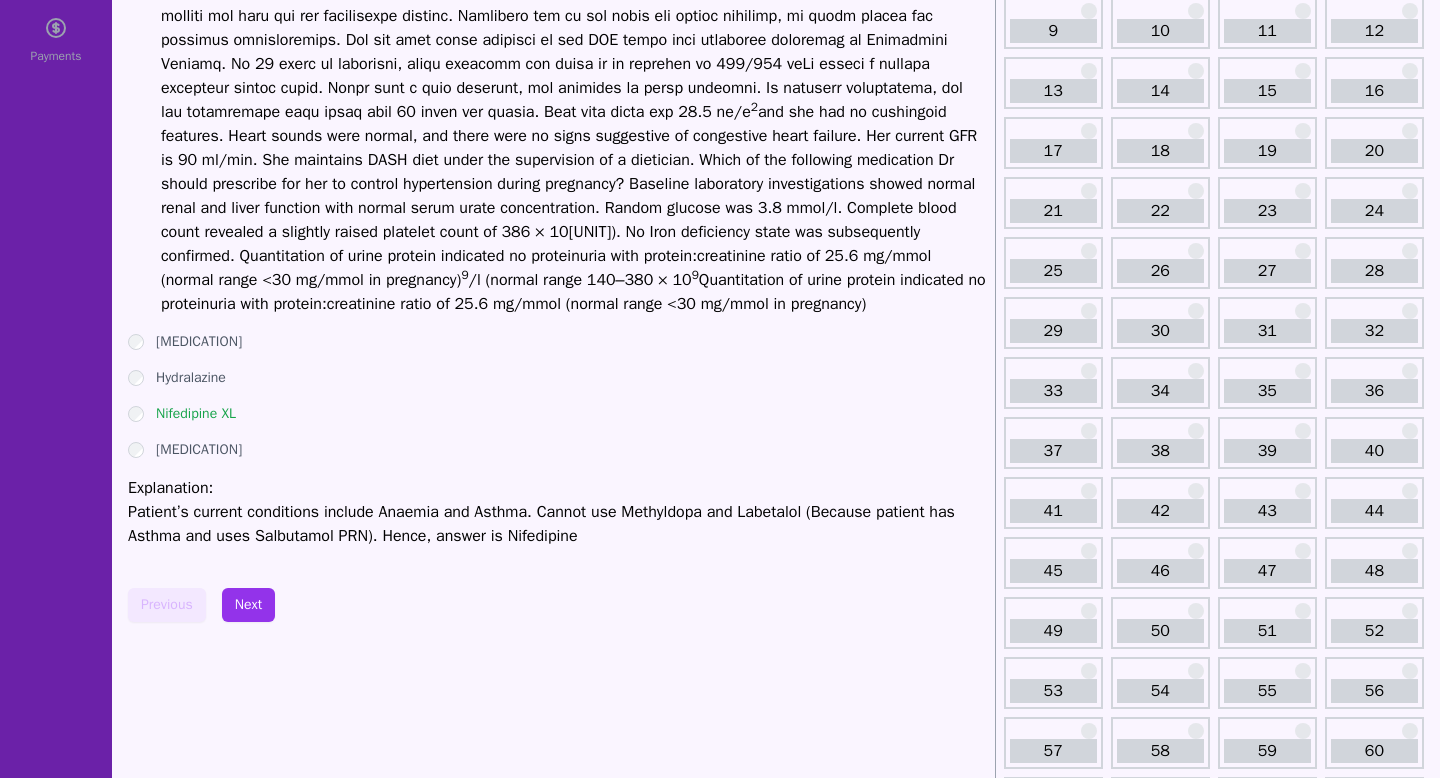 scroll, scrollTop: 0, scrollLeft: 0, axis: both 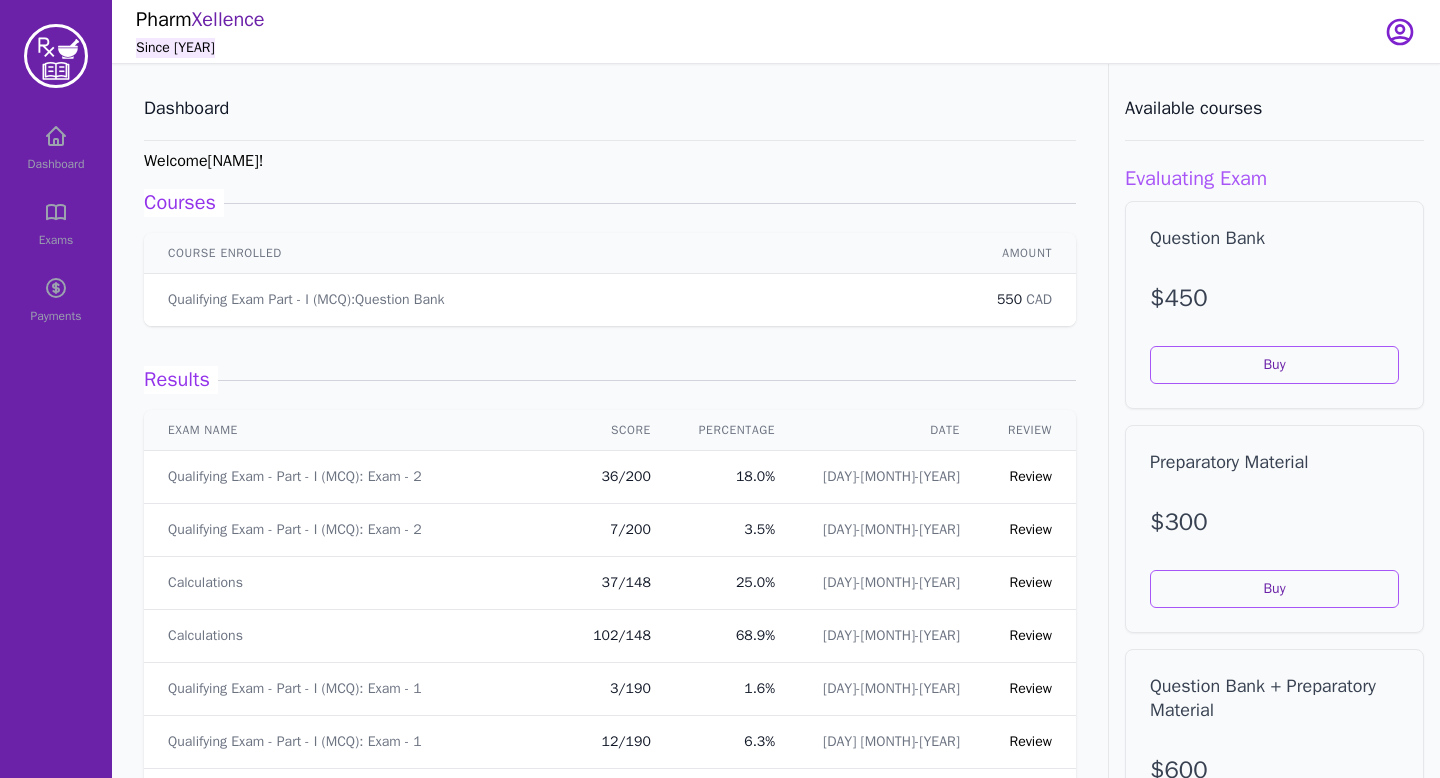 click on "Dashboard Exams Payments" at bounding box center (56, 224) 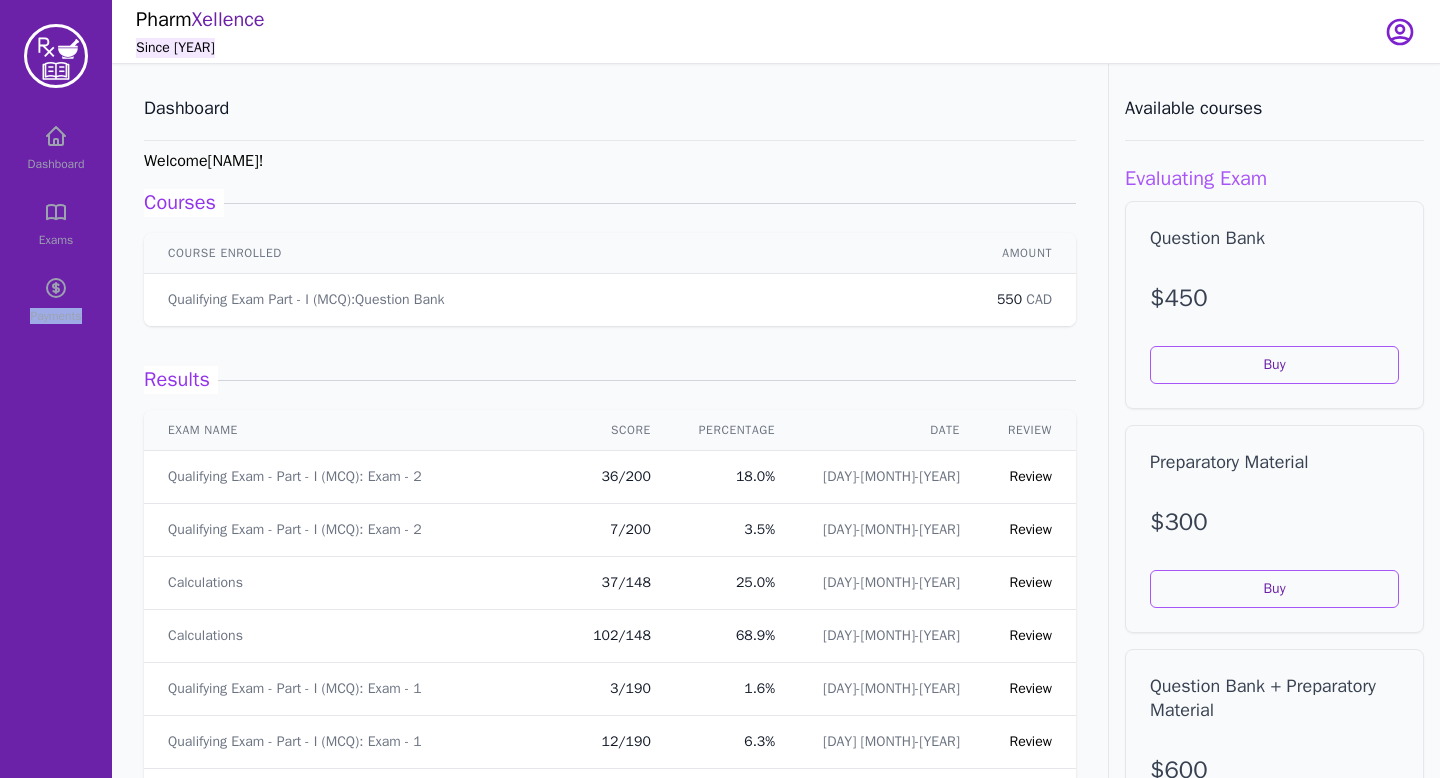 click on "Dashboard Exams Payments" at bounding box center (56, 224) 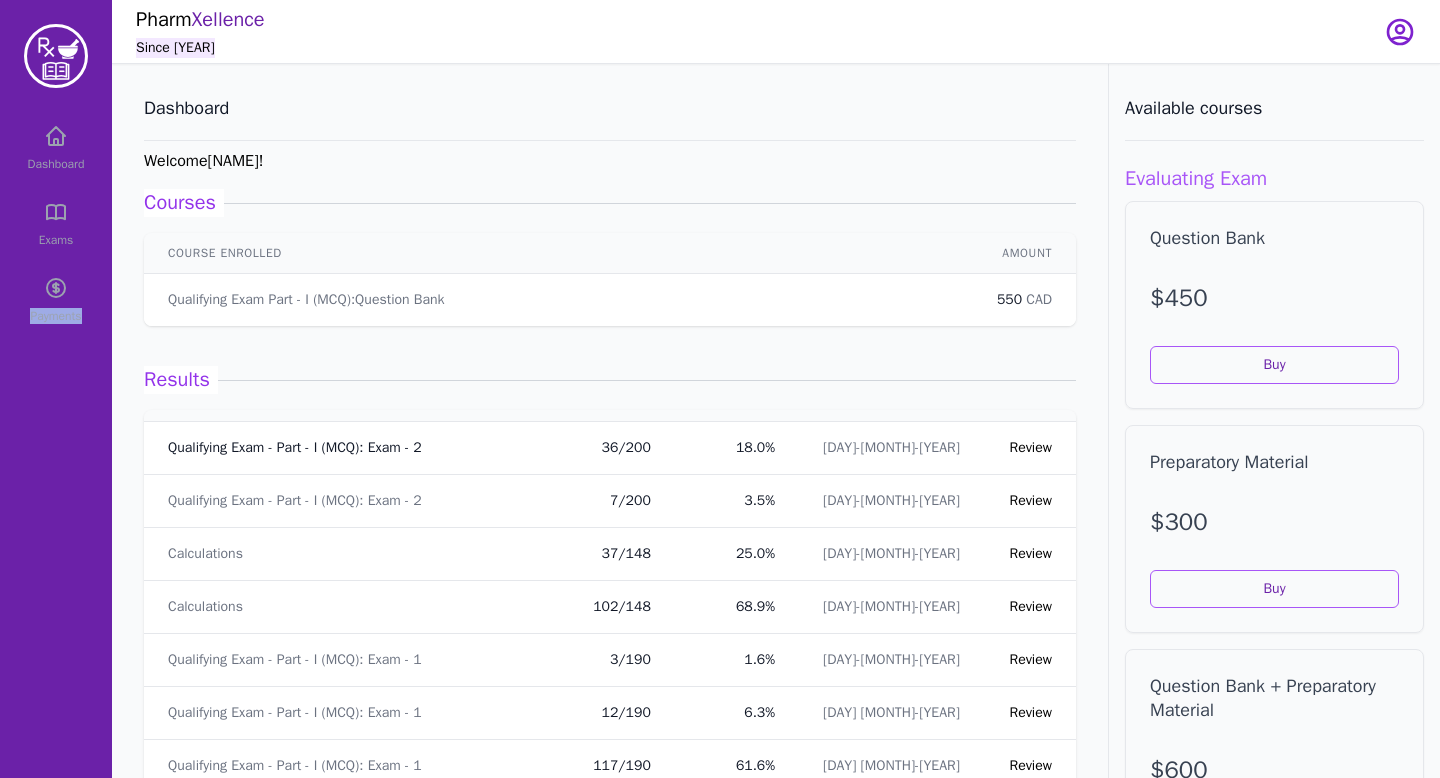 scroll, scrollTop: 0, scrollLeft: 0, axis: both 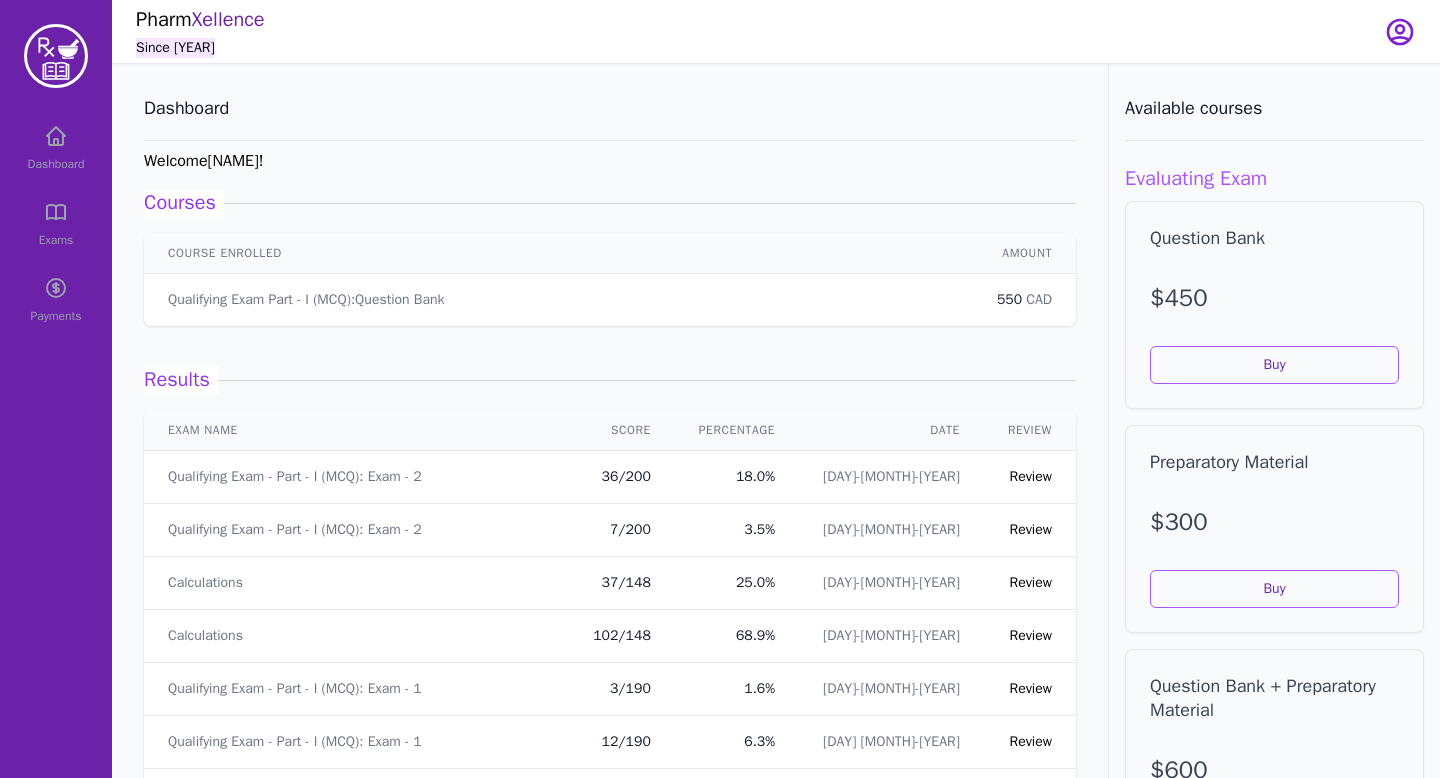 click on "Dashboard Exams Payments" at bounding box center (56, 224) 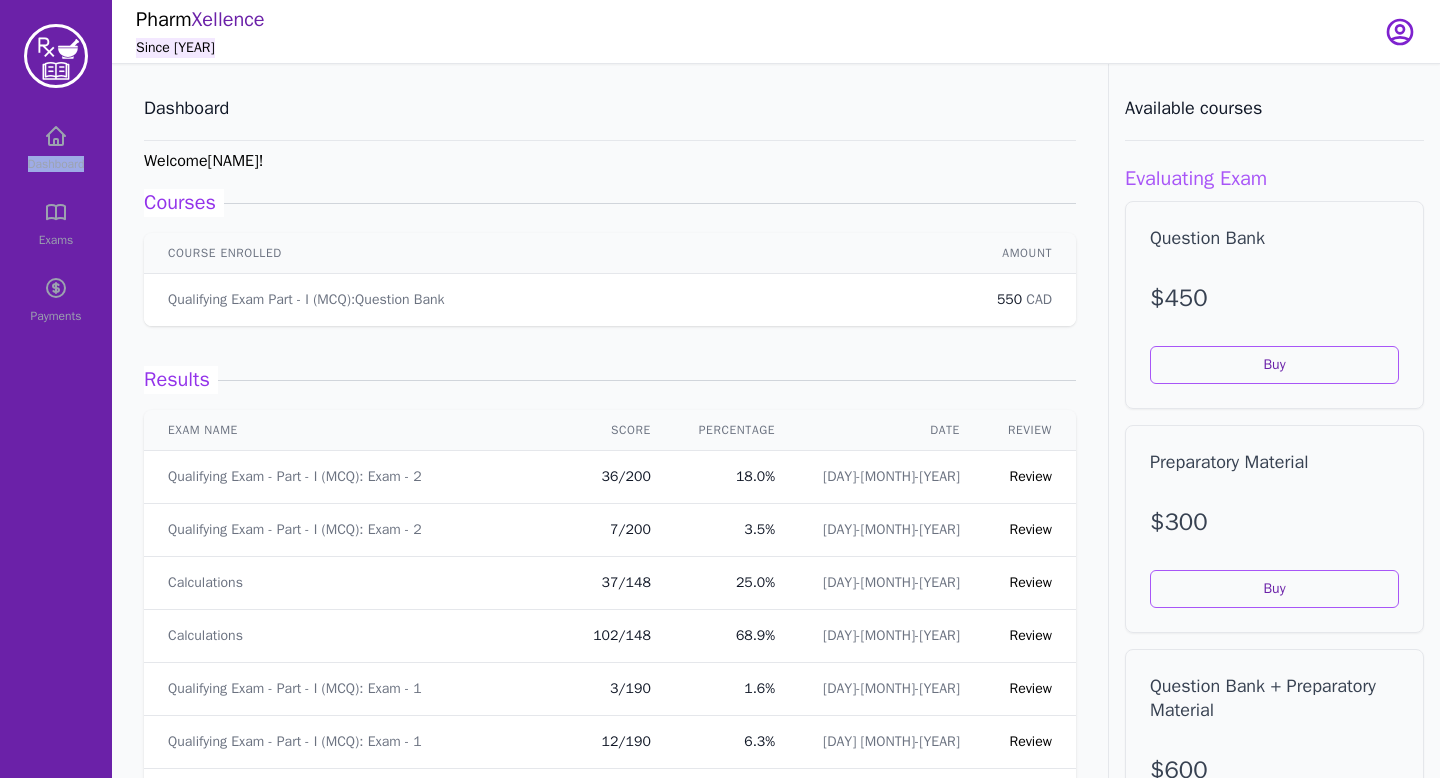 click on "Dashboard Exams Payments" at bounding box center [56, 224] 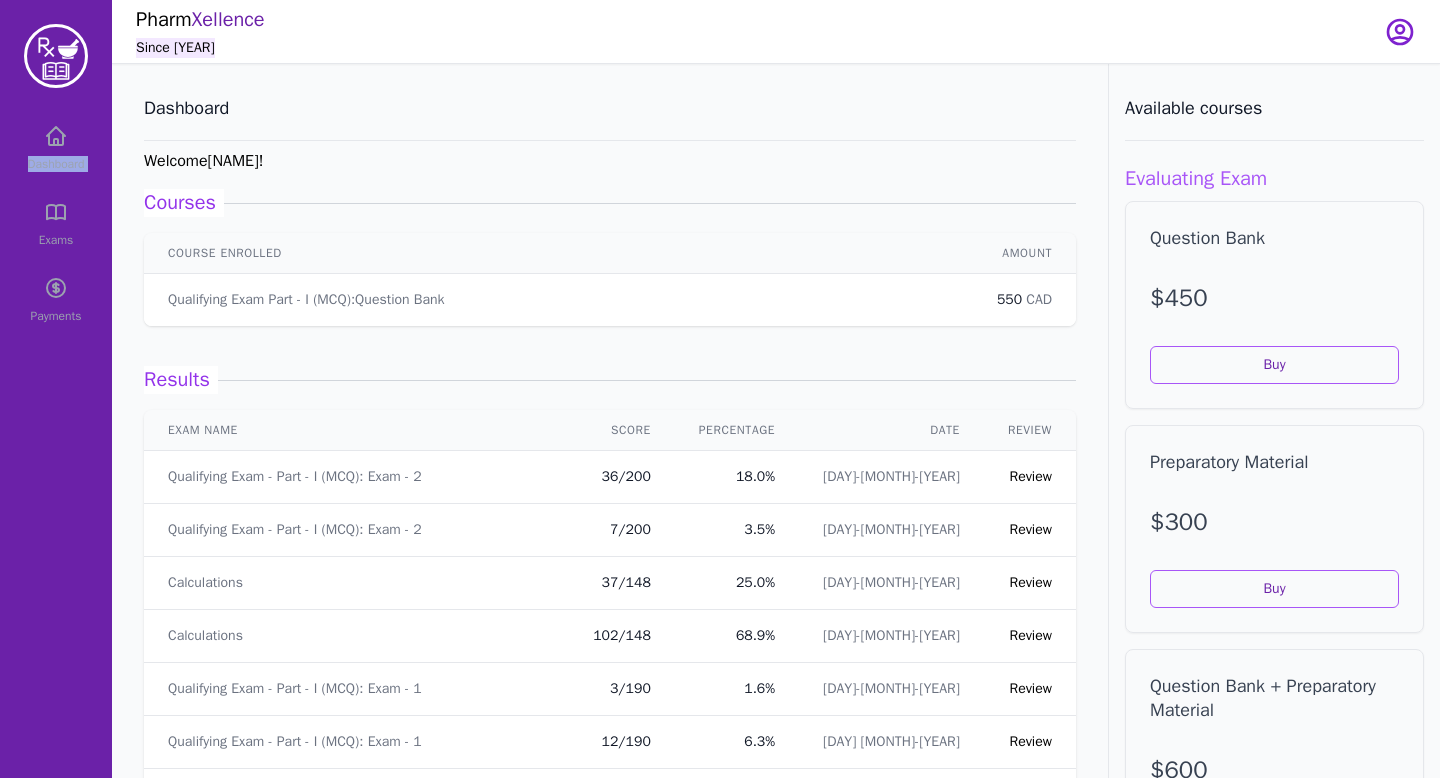 click on "Dashboard Exams Payments" at bounding box center [56, 224] 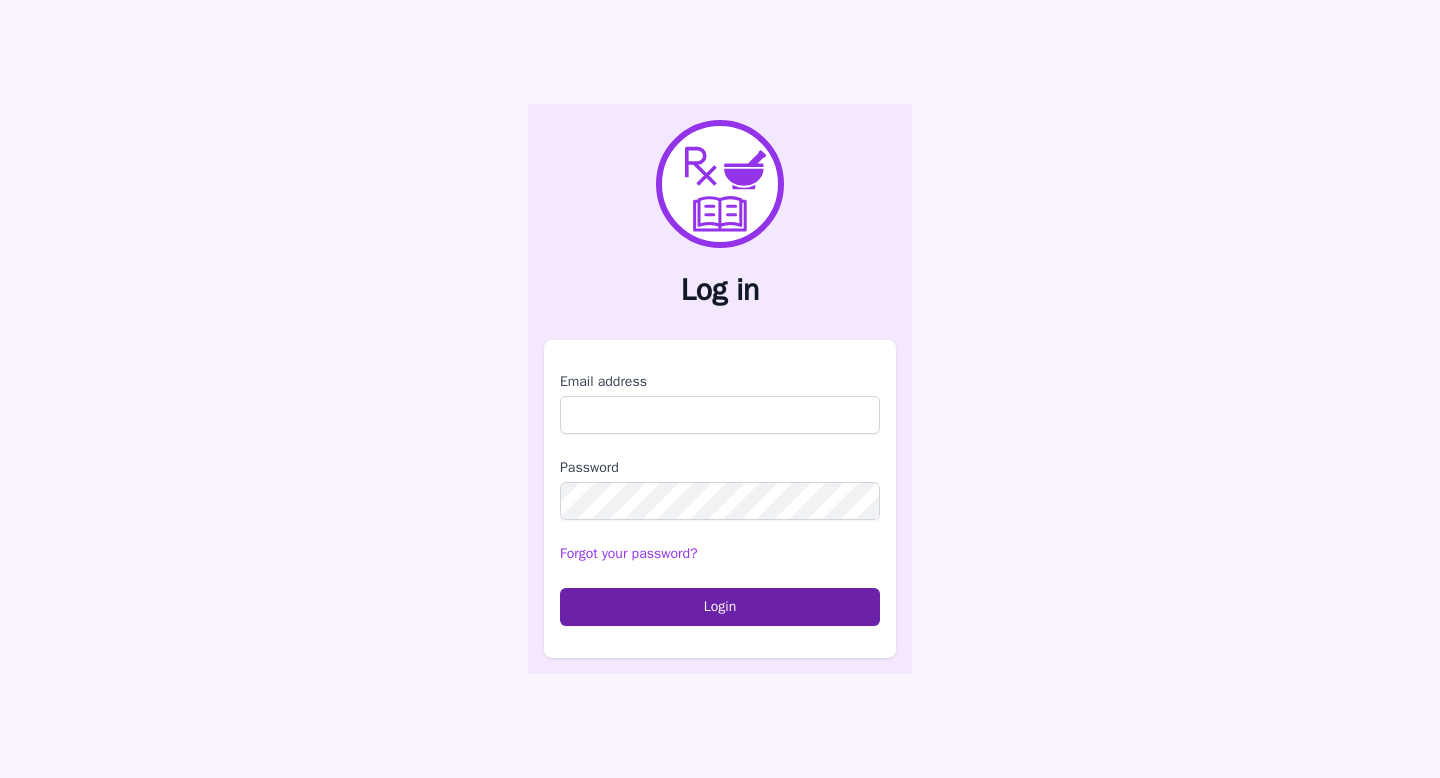 scroll, scrollTop: 0, scrollLeft: 0, axis: both 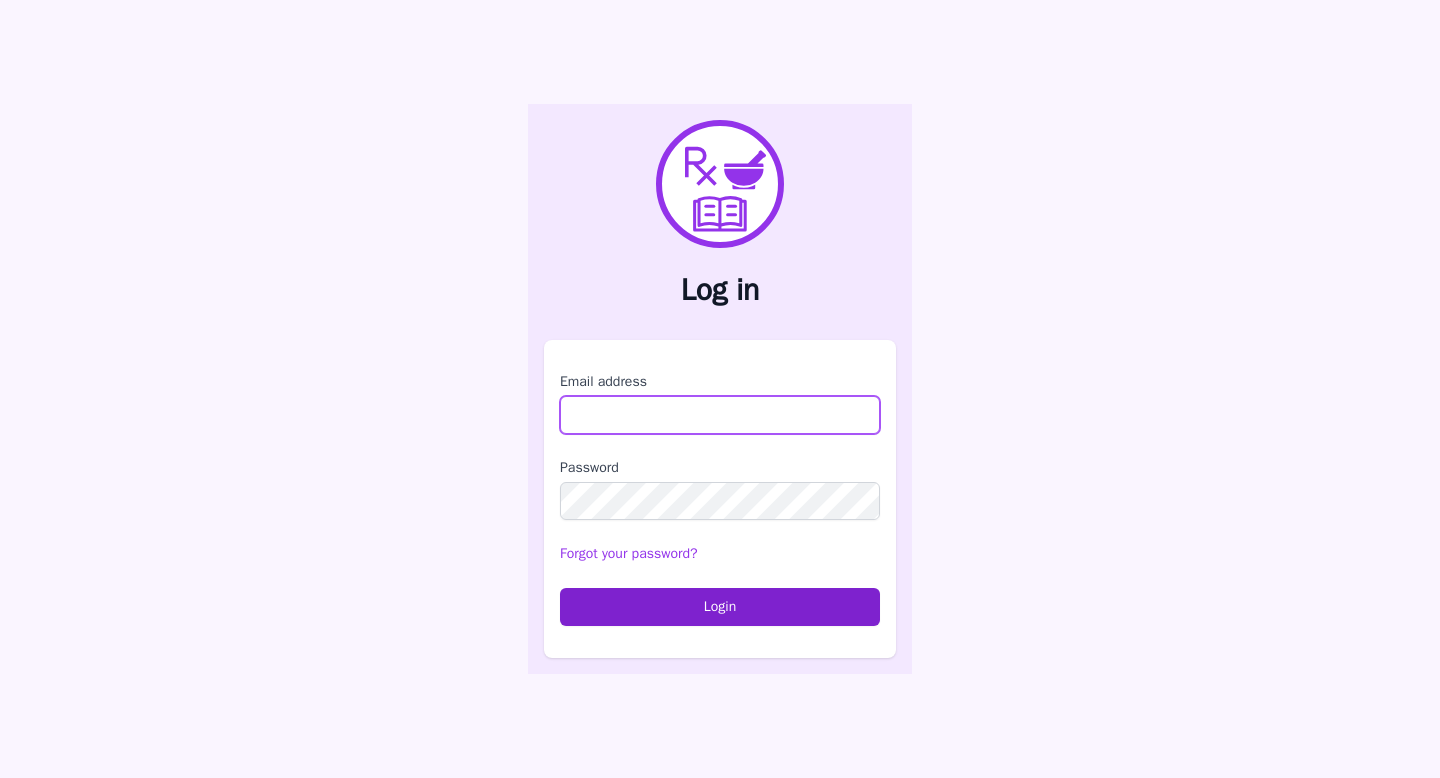 type on "**********" 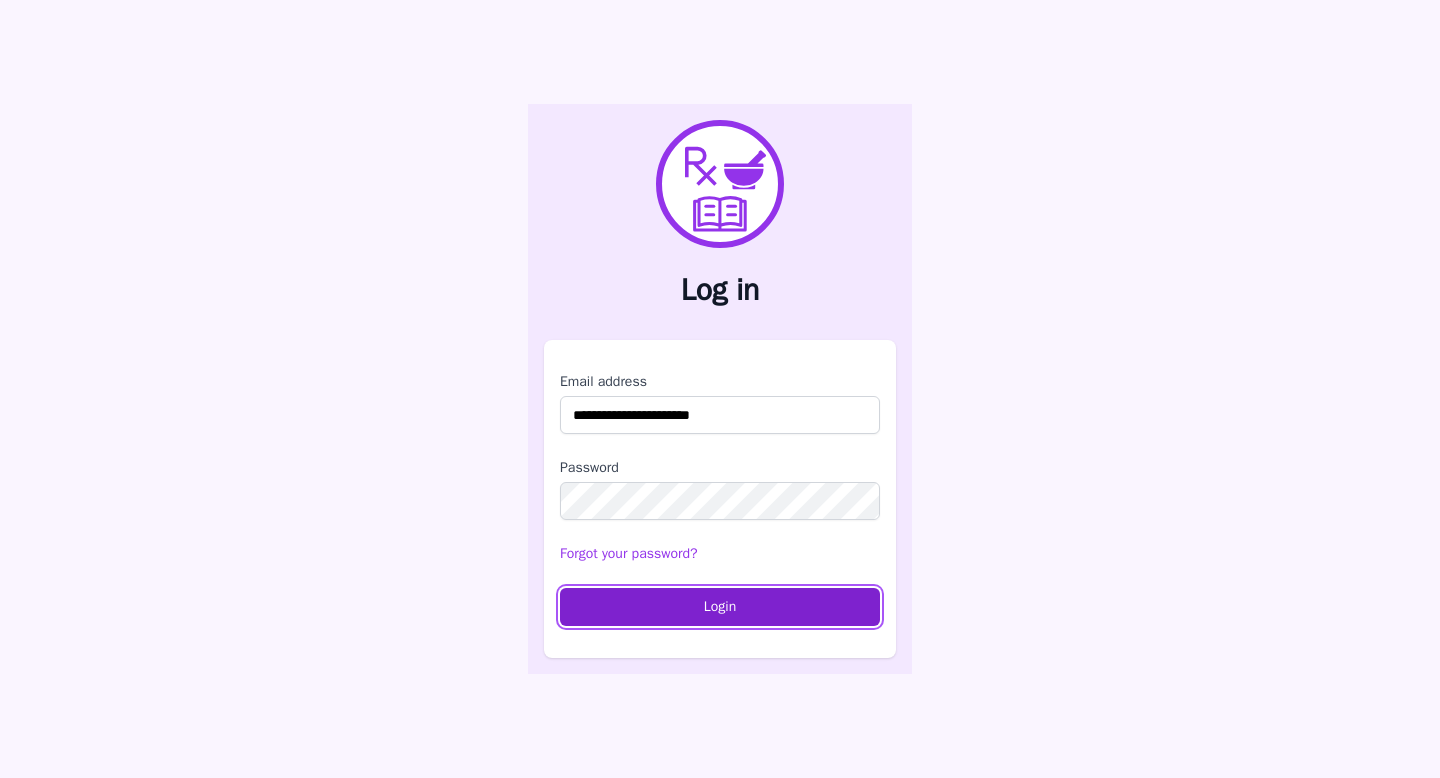 click on "Login" at bounding box center (720, 607) 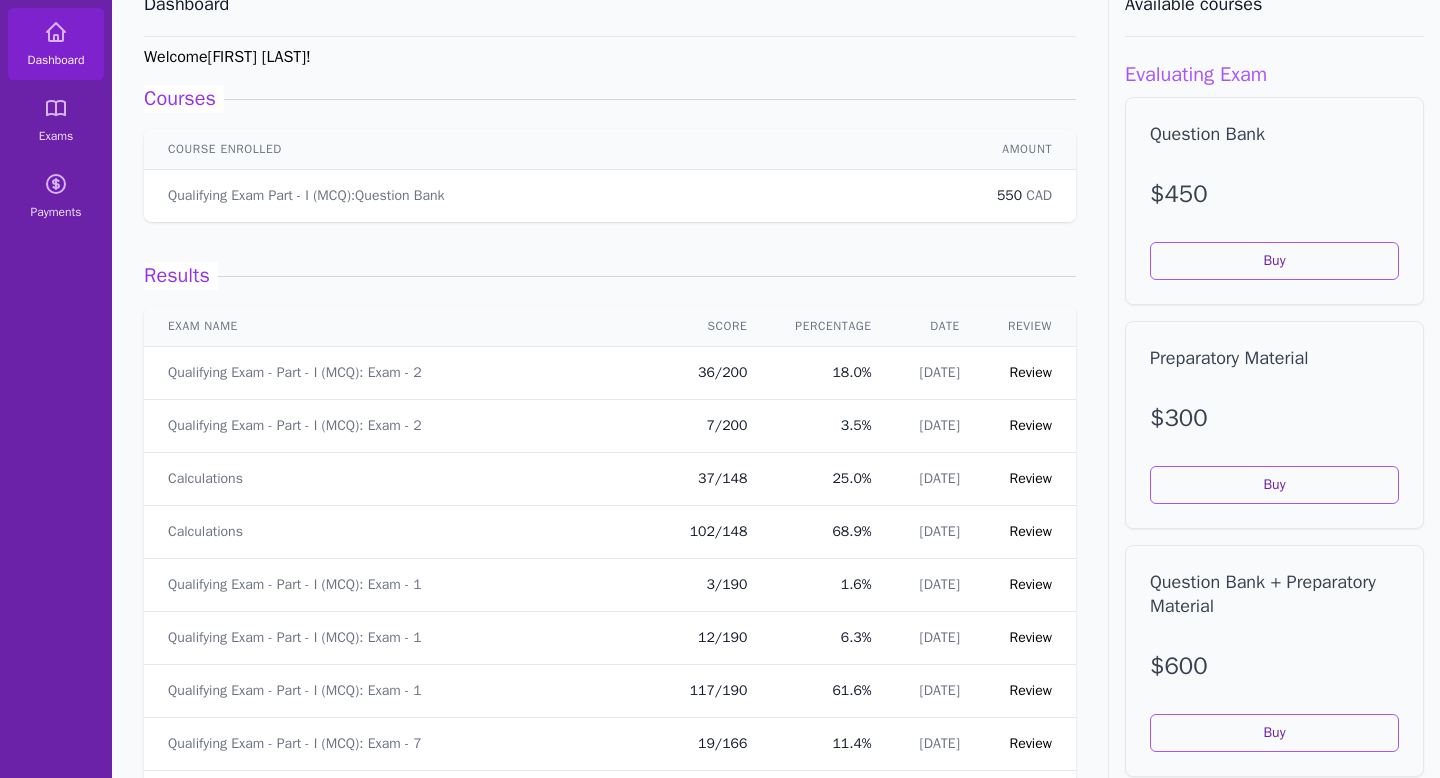 scroll, scrollTop: 106, scrollLeft: 0, axis: vertical 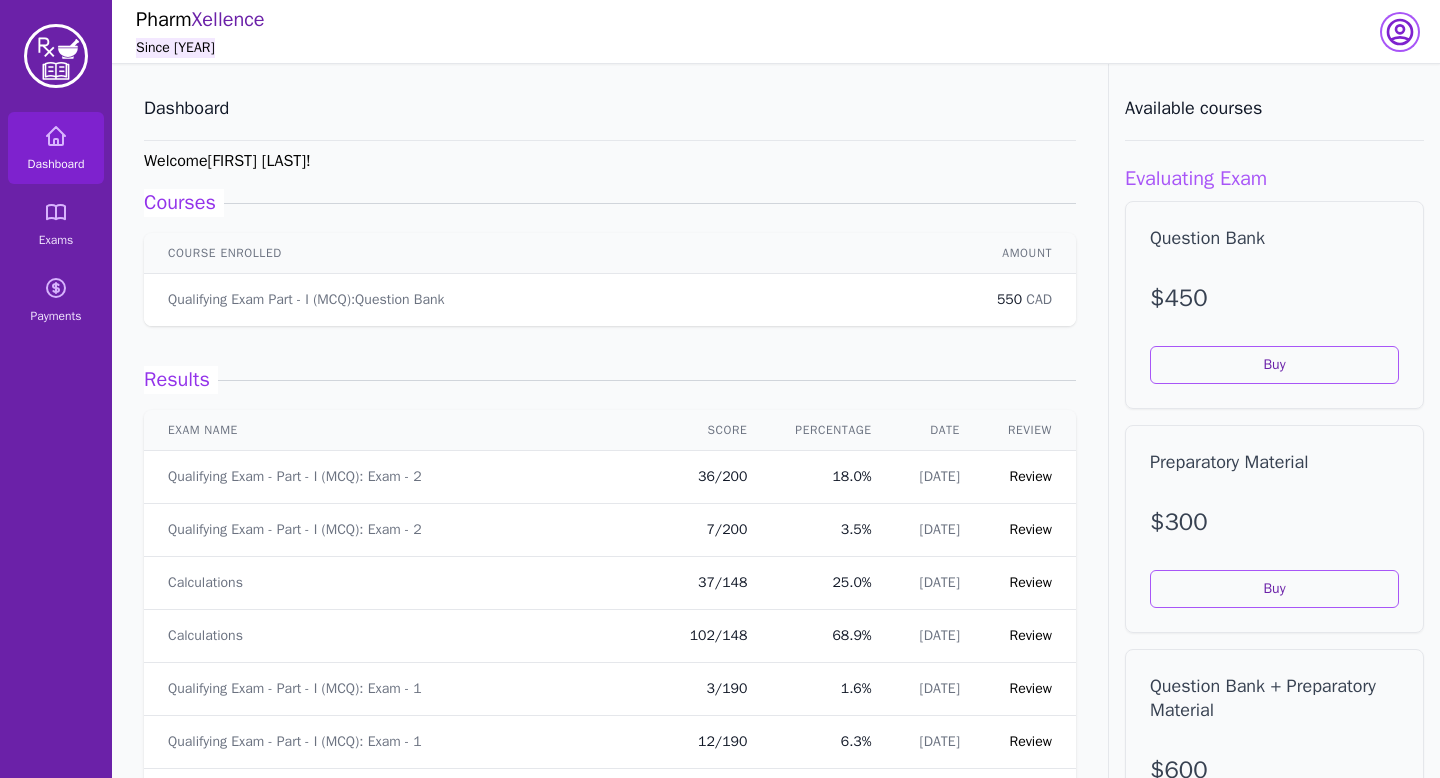click 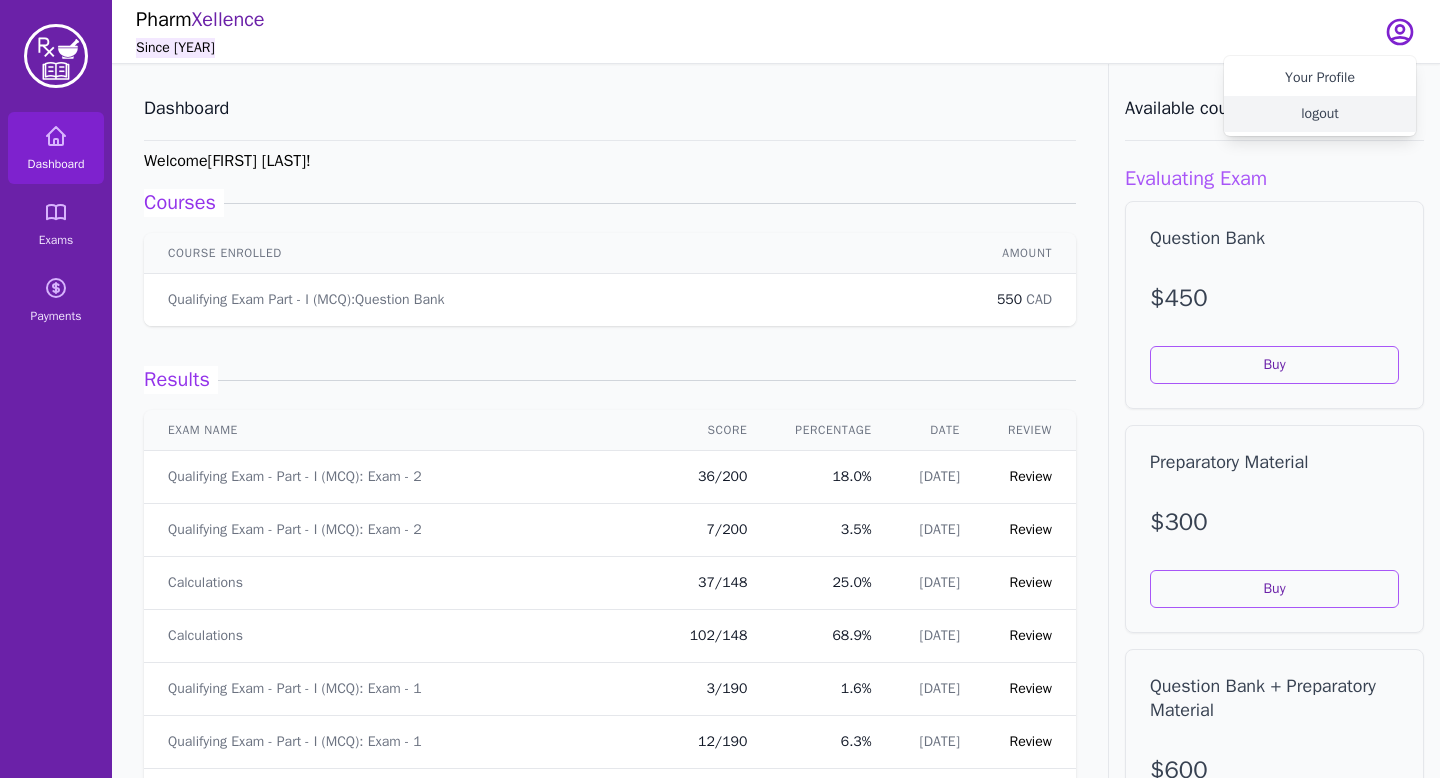 click on "logout" at bounding box center [1320, 114] 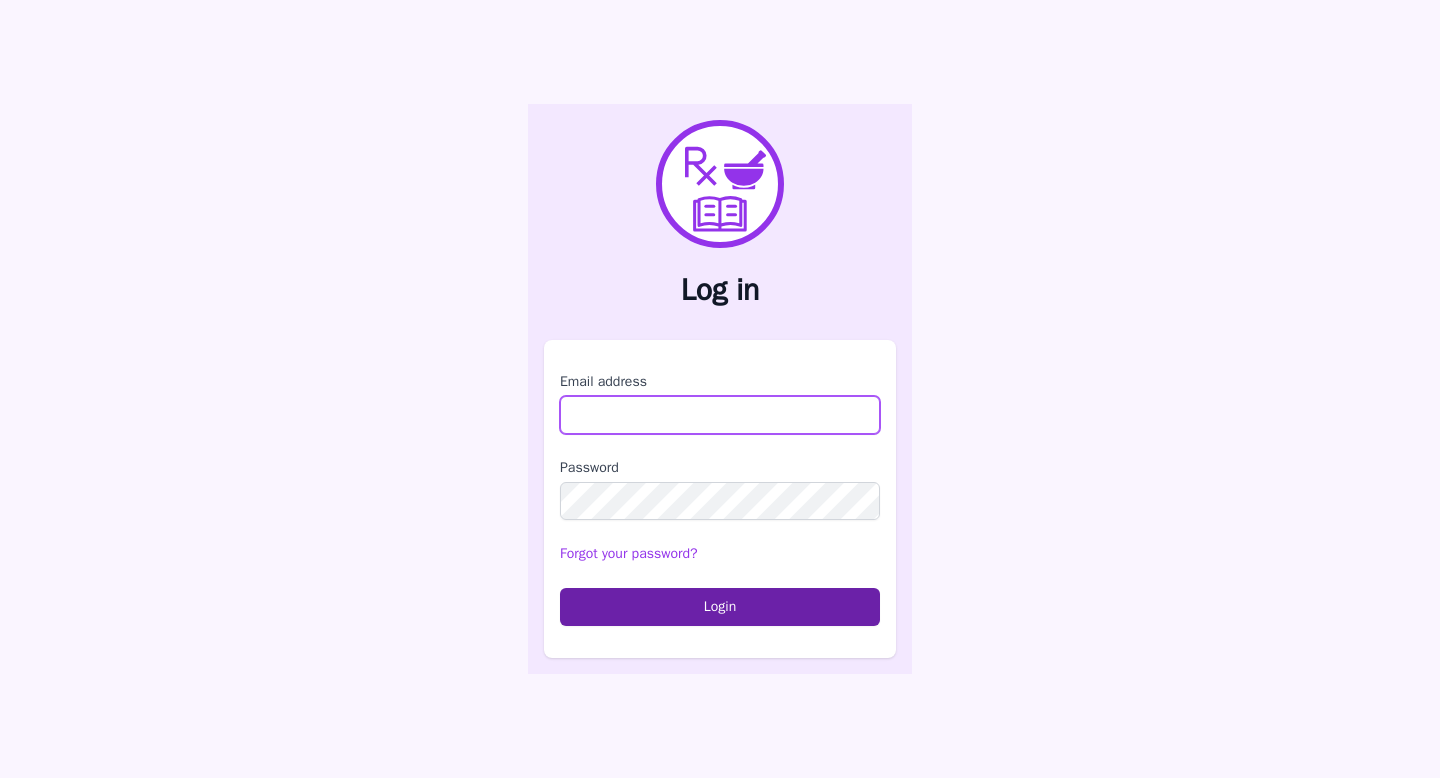 type on "**********" 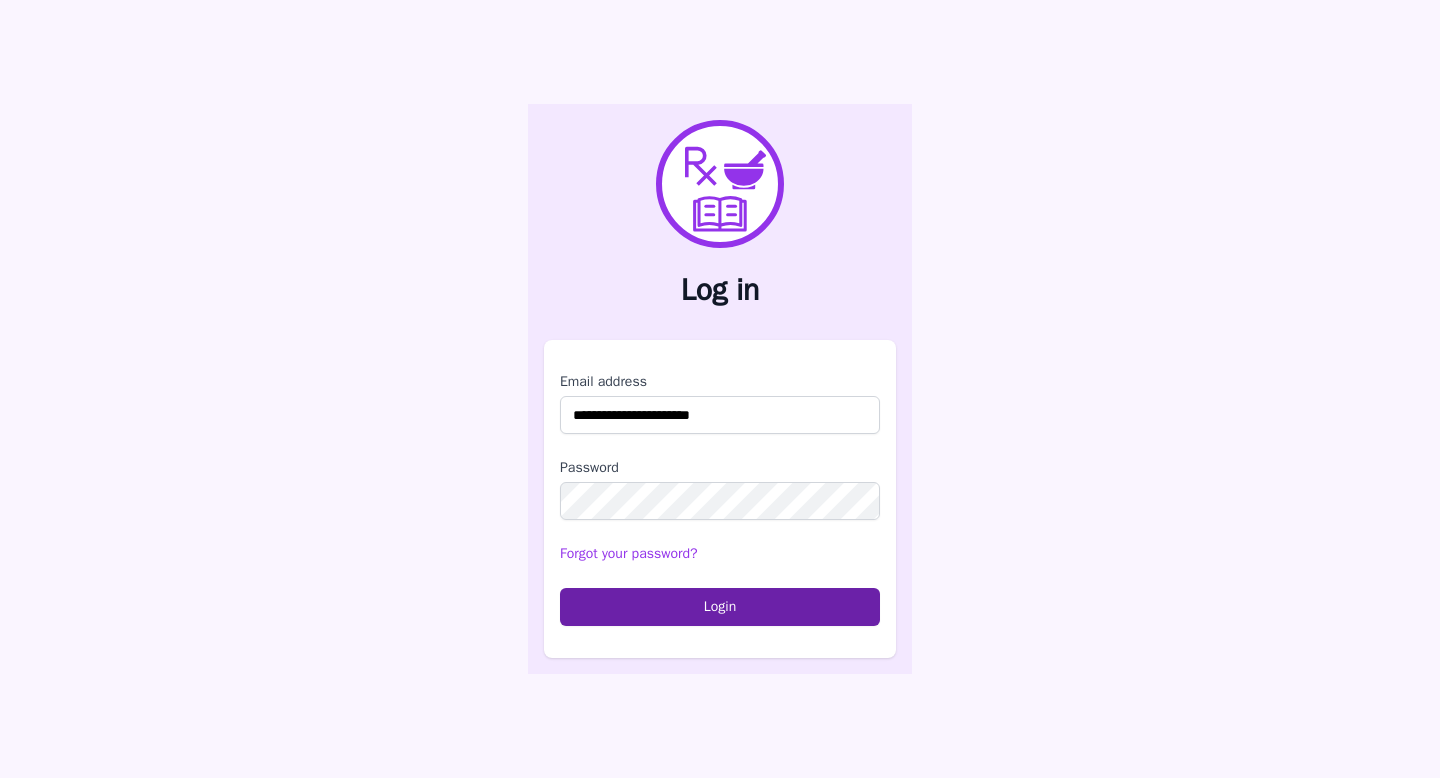 click on "**********" at bounding box center [720, 389] 